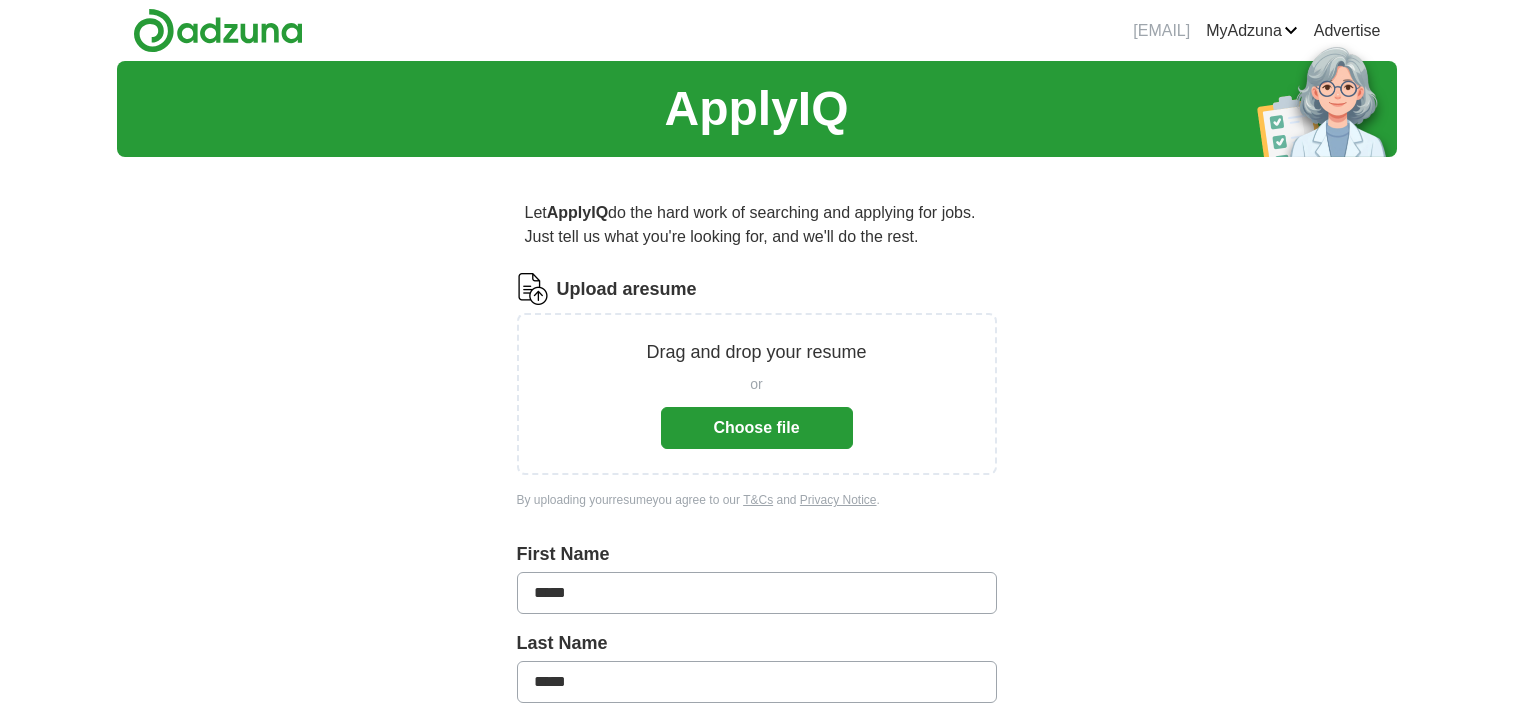 scroll, scrollTop: 0, scrollLeft: 0, axis: both 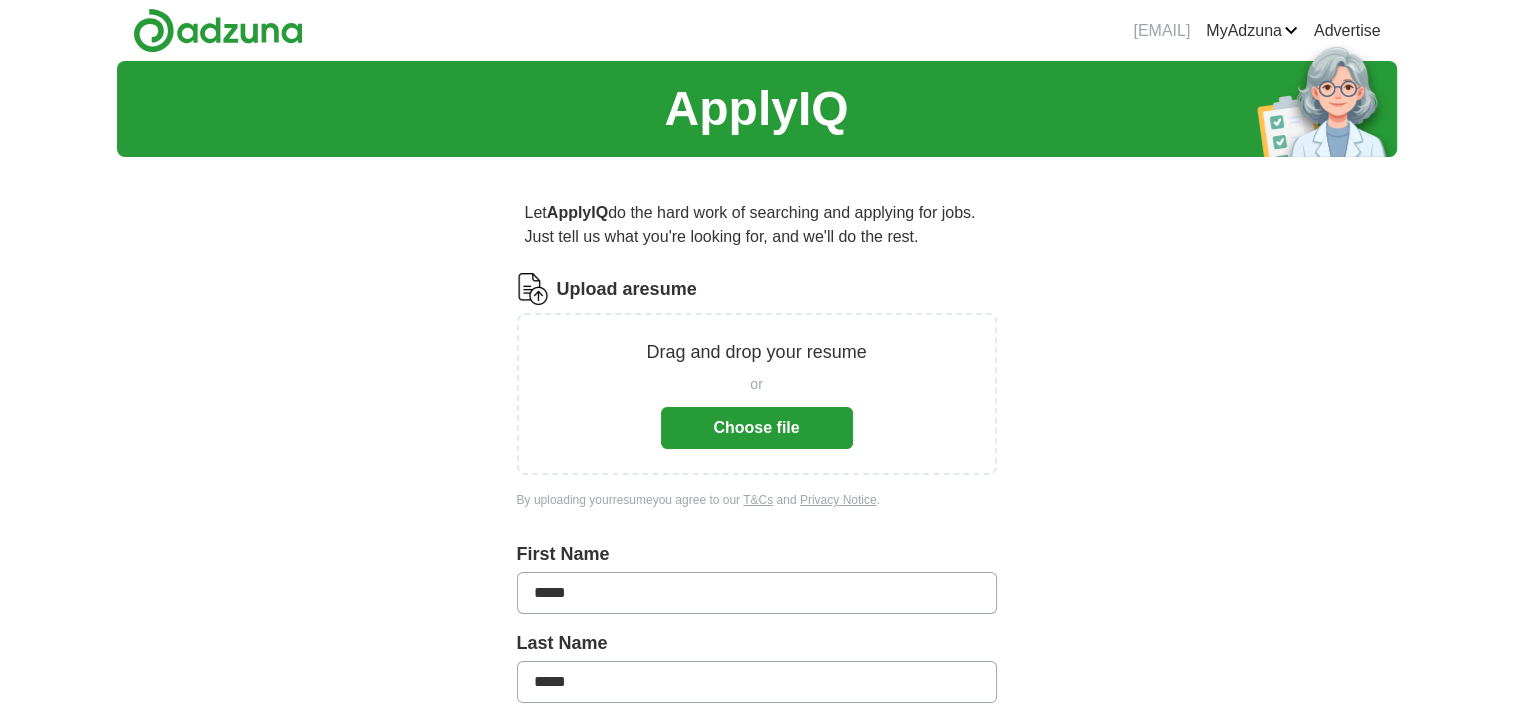 click on "Choose file" at bounding box center [757, 428] 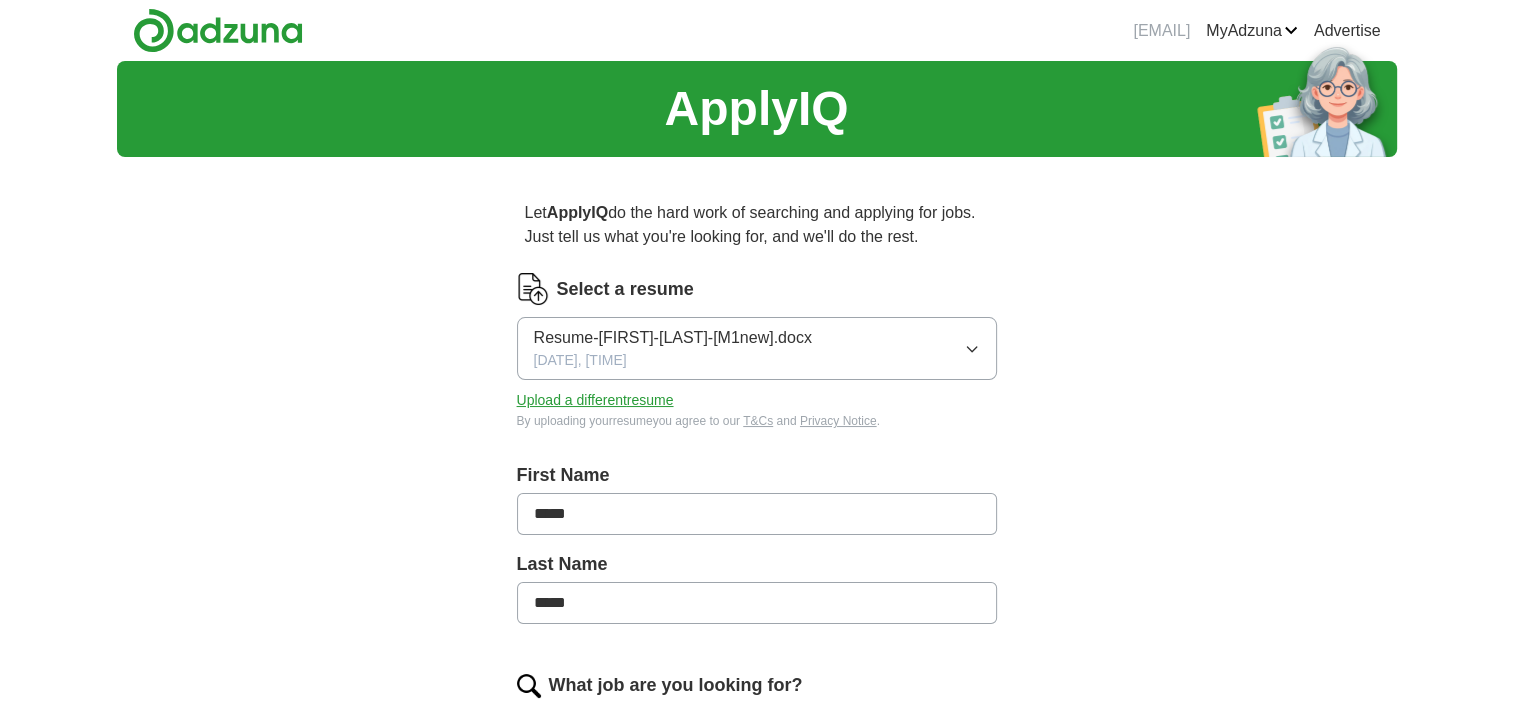 click on "*****" at bounding box center [757, 514] 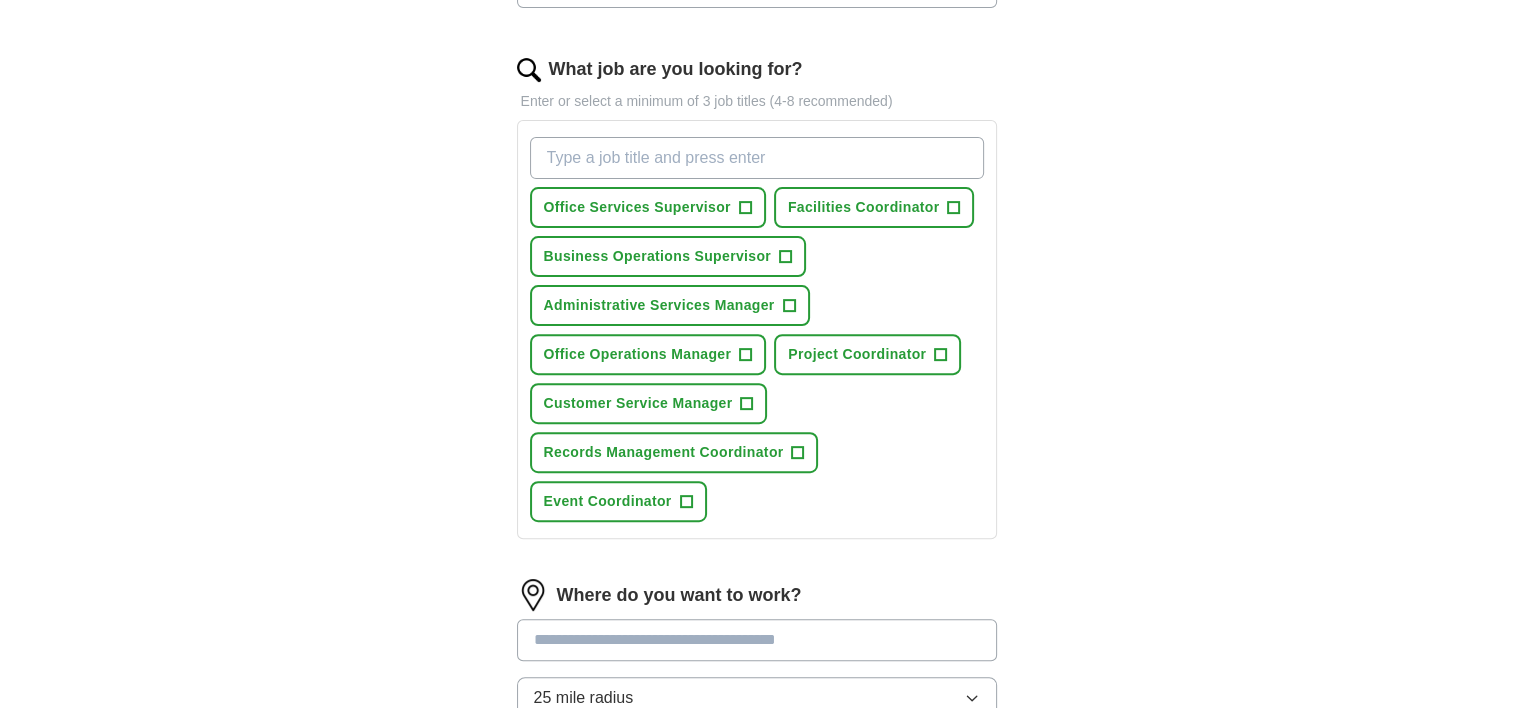scroll, scrollTop: 608, scrollLeft: 0, axis: vertical 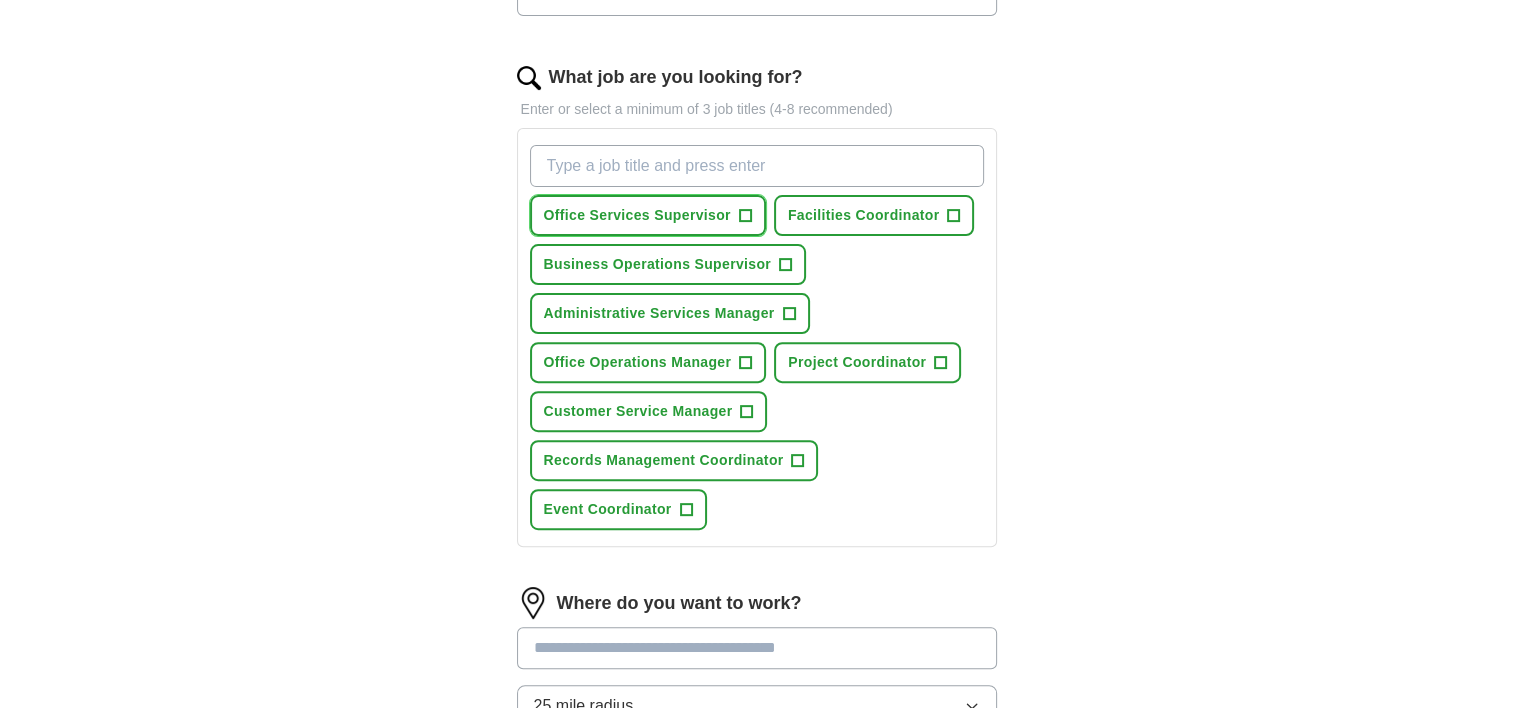 click on "+" at bounding box center [745, 216] 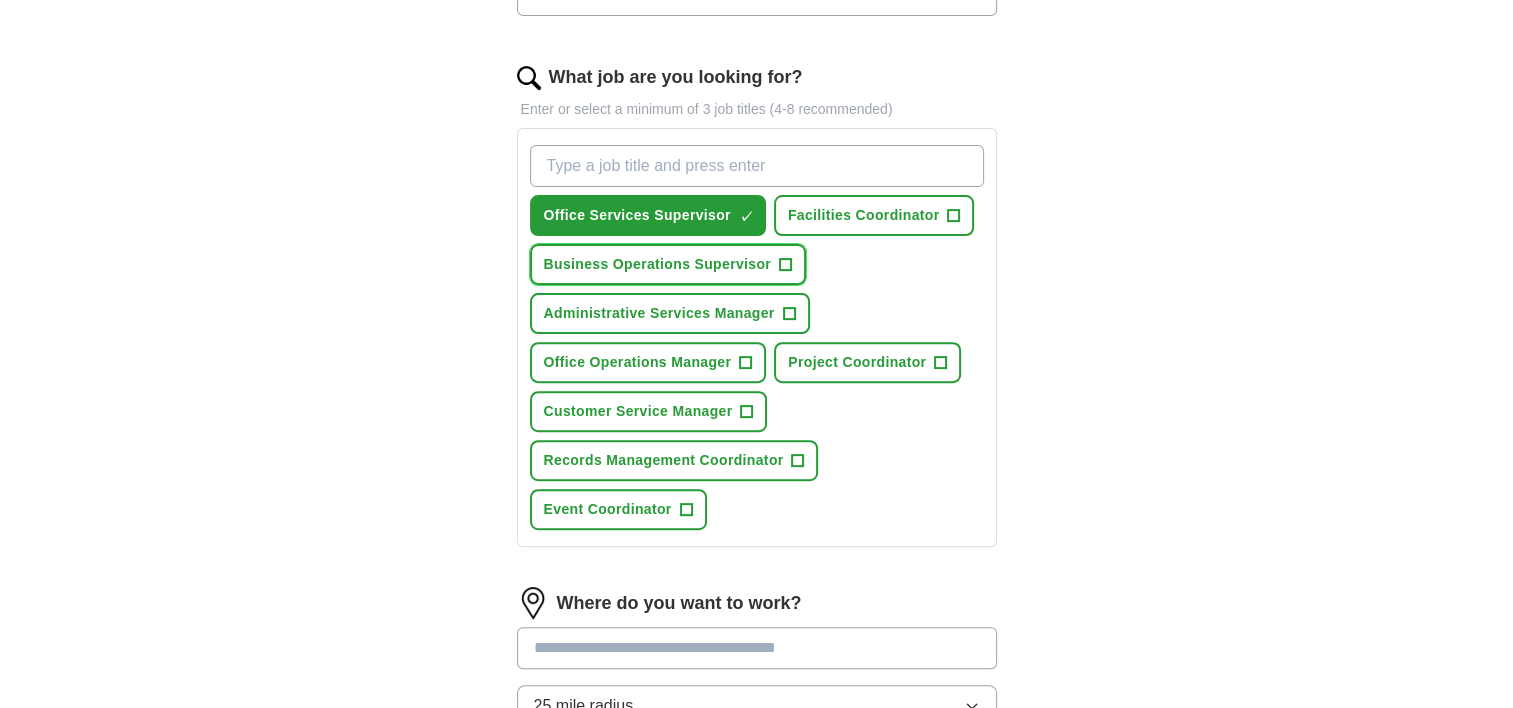 click on "+" at bounding box center (786, 265) 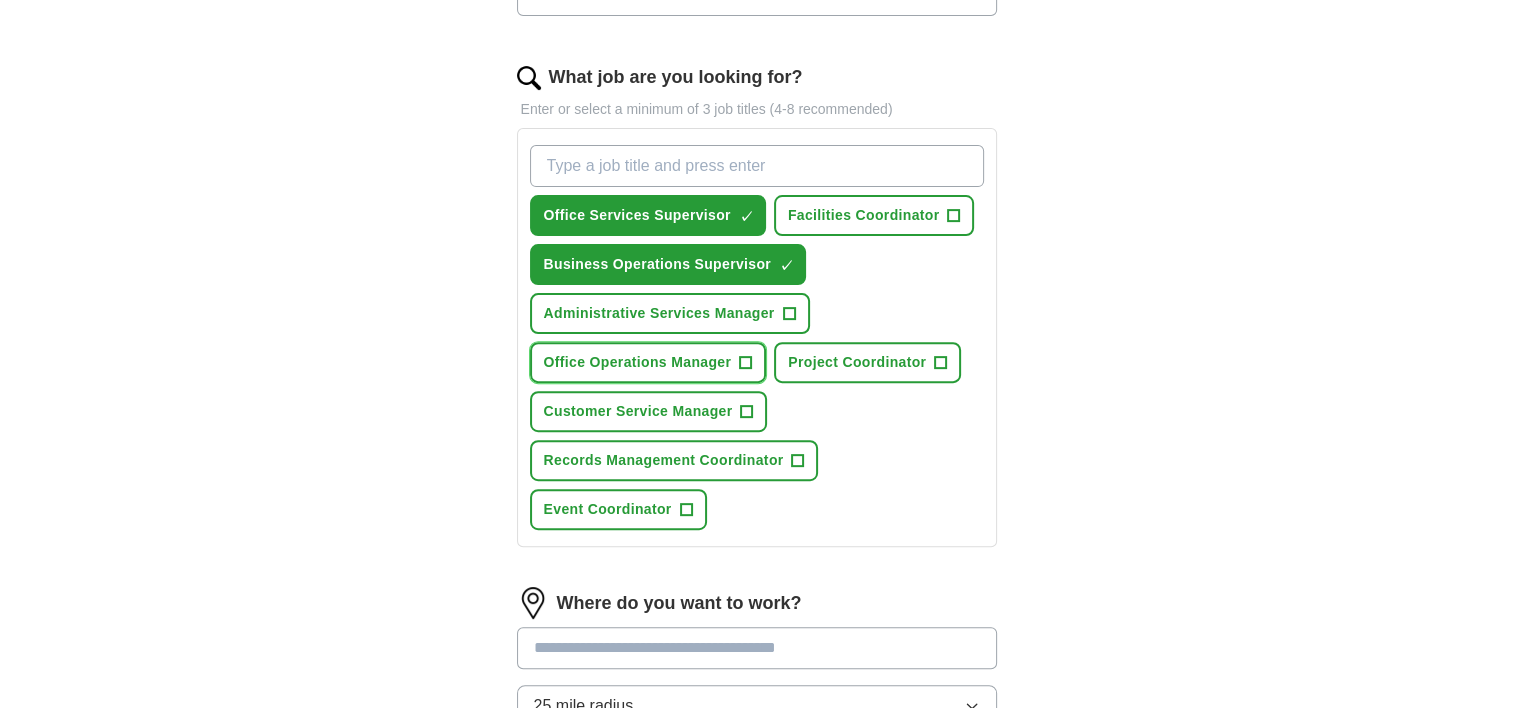 click on "+" at bounding box center [746, 363] 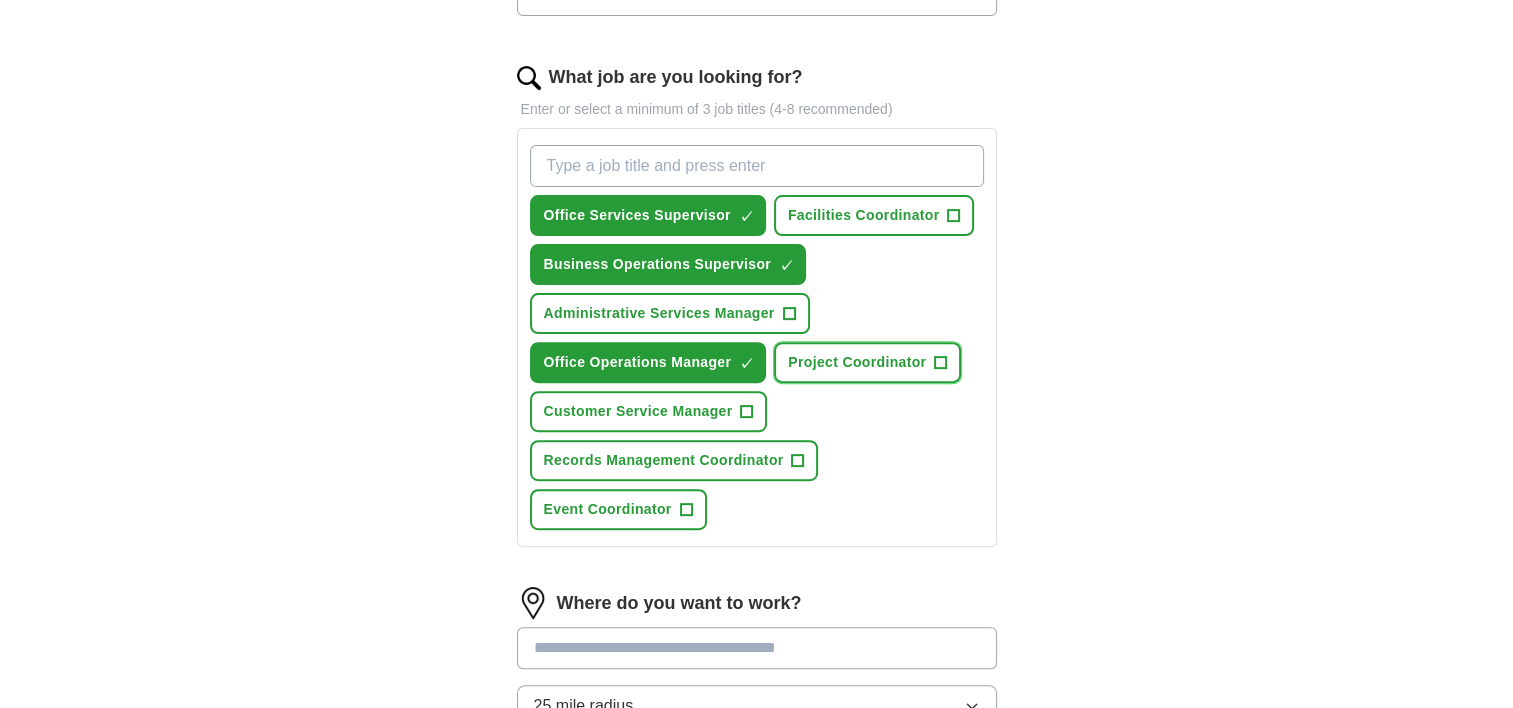 click on "Project Coordinator +" at bounding box center (867, 362) 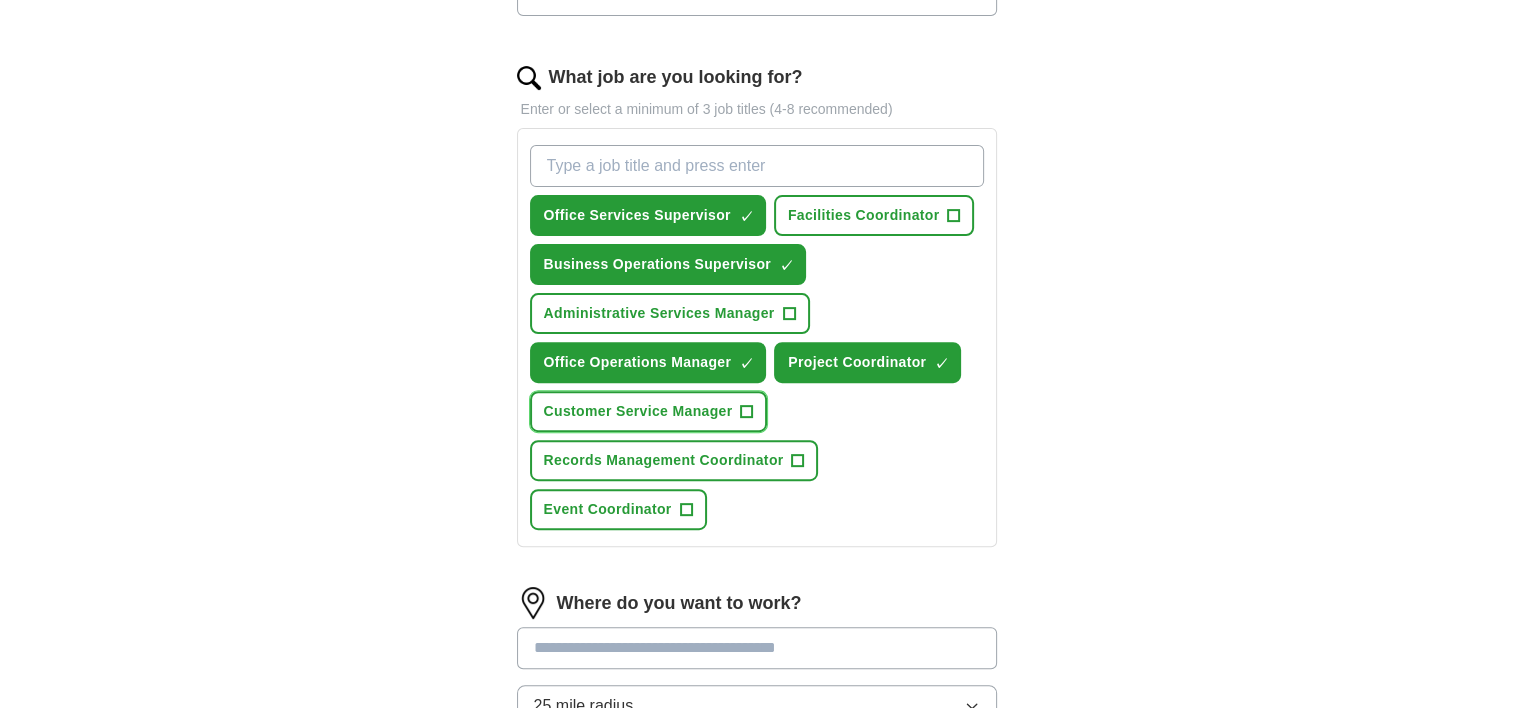 click on "Customer Service Manager" at bounding box center [638, 411] 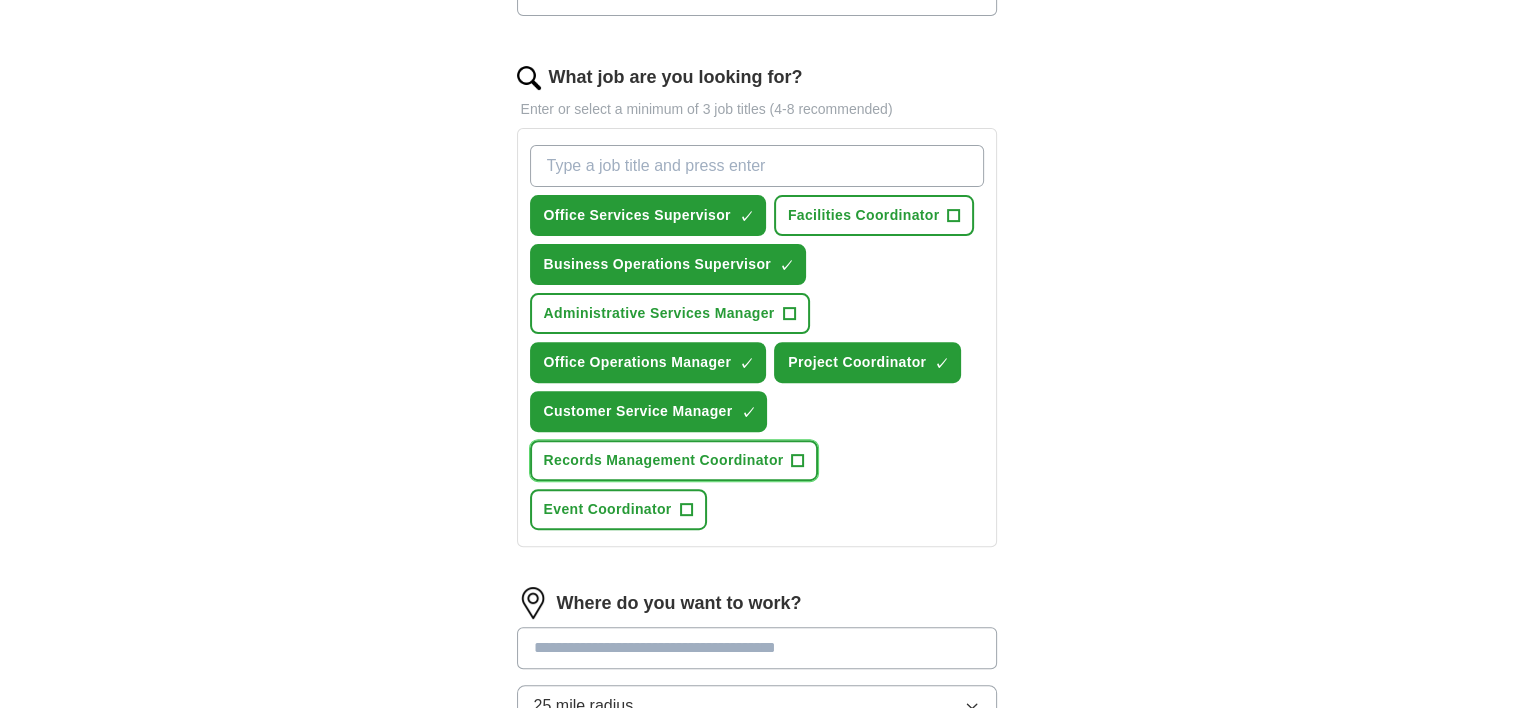 click on "Records Management Coordinator" at bounding box center (664, 460) 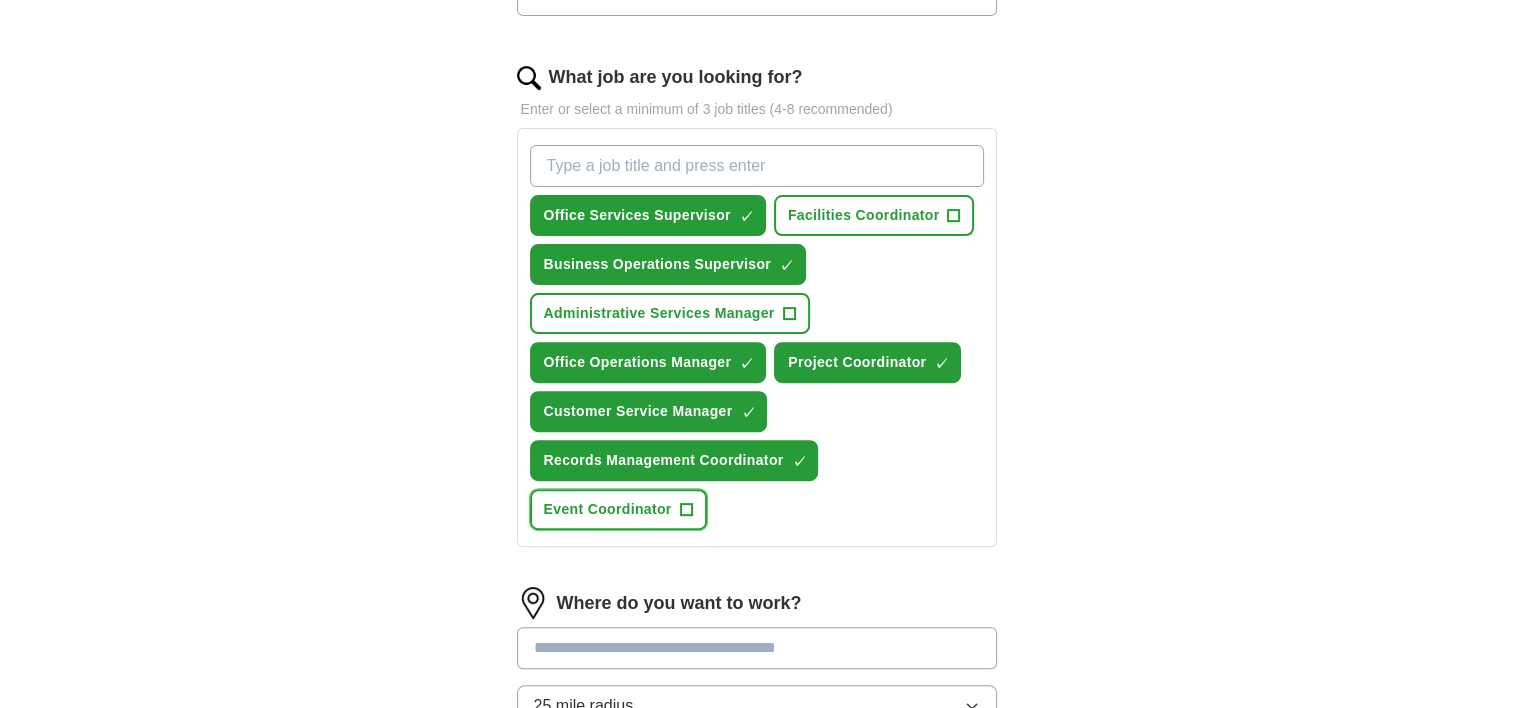 click on "+" at bounding box center (686, 510) 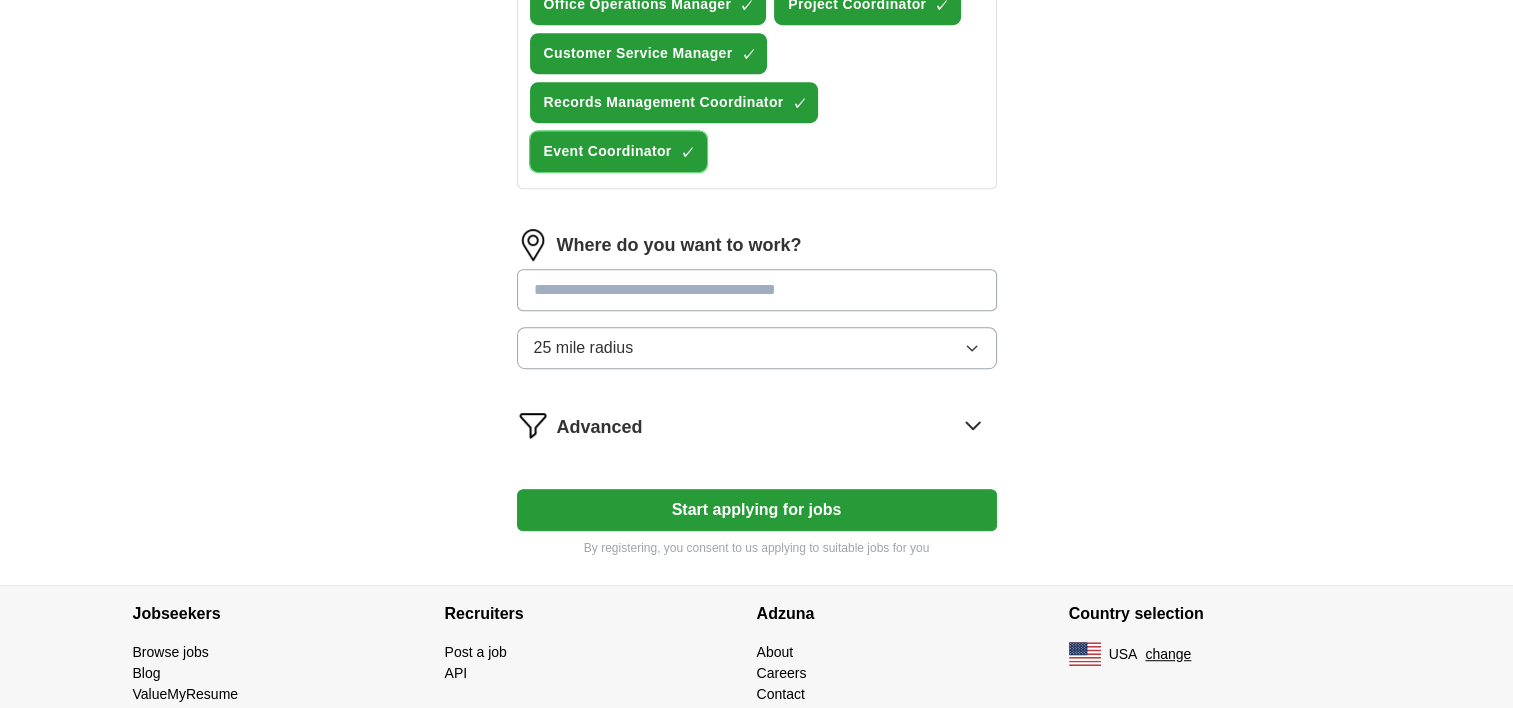 scroll, scrollTop: 985, scrollLeft: 0, axis: vertical 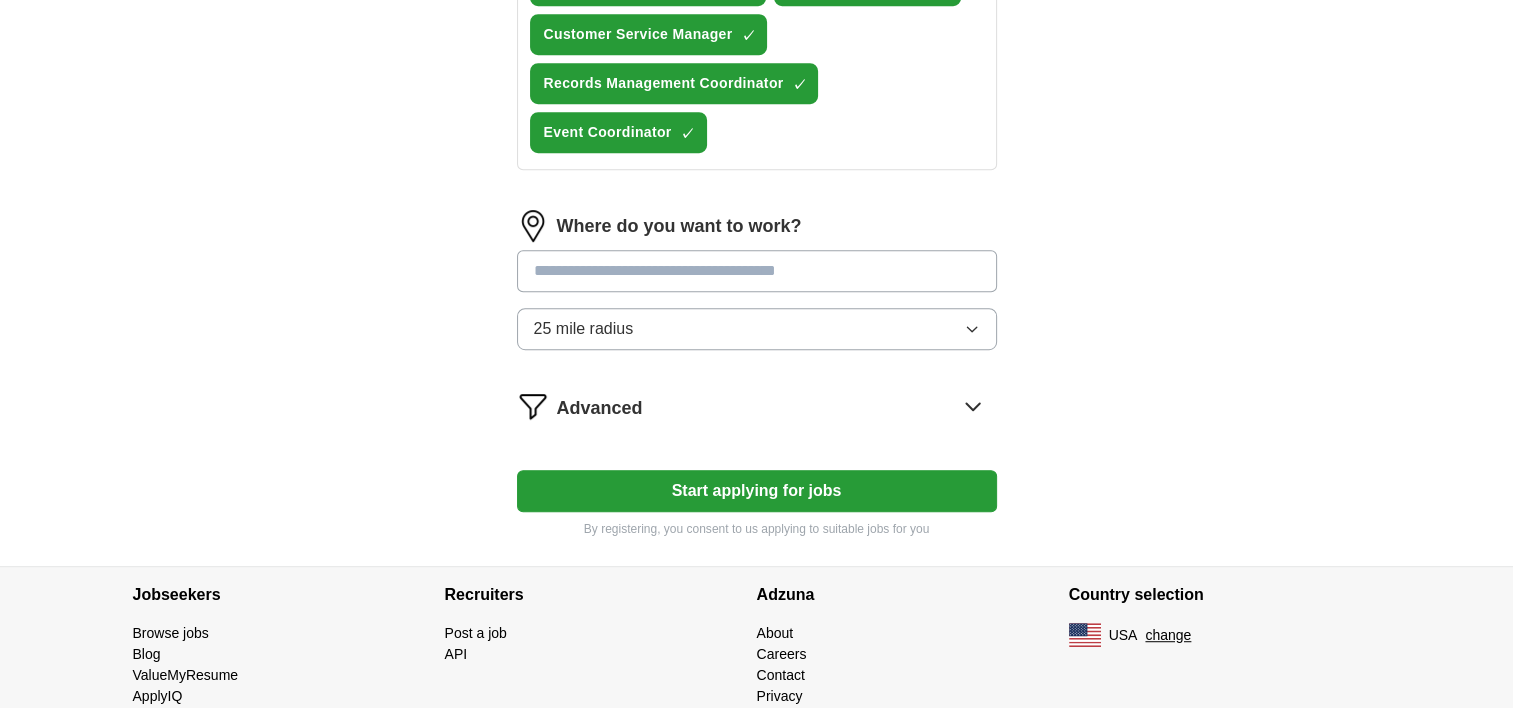 click at bounding box center (757, 271) 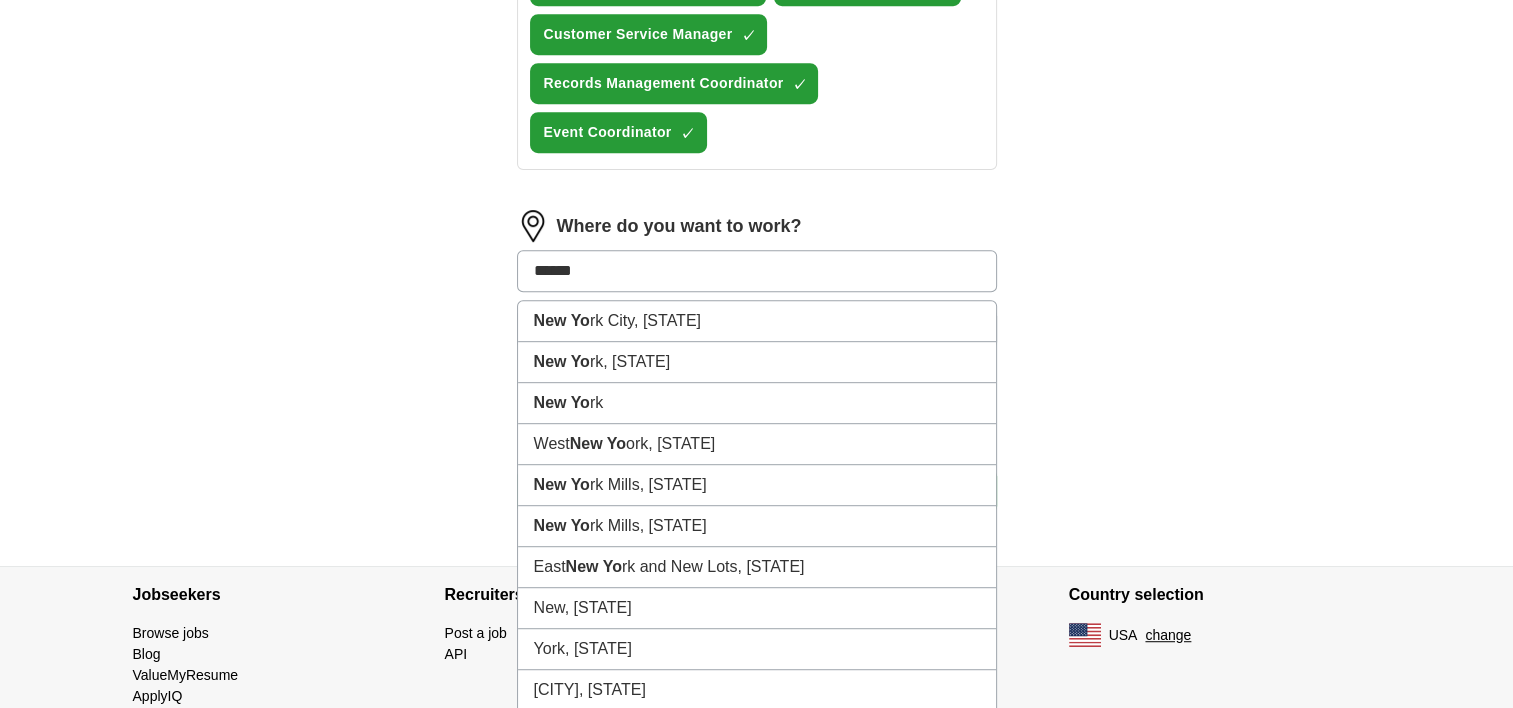 type on "*******" 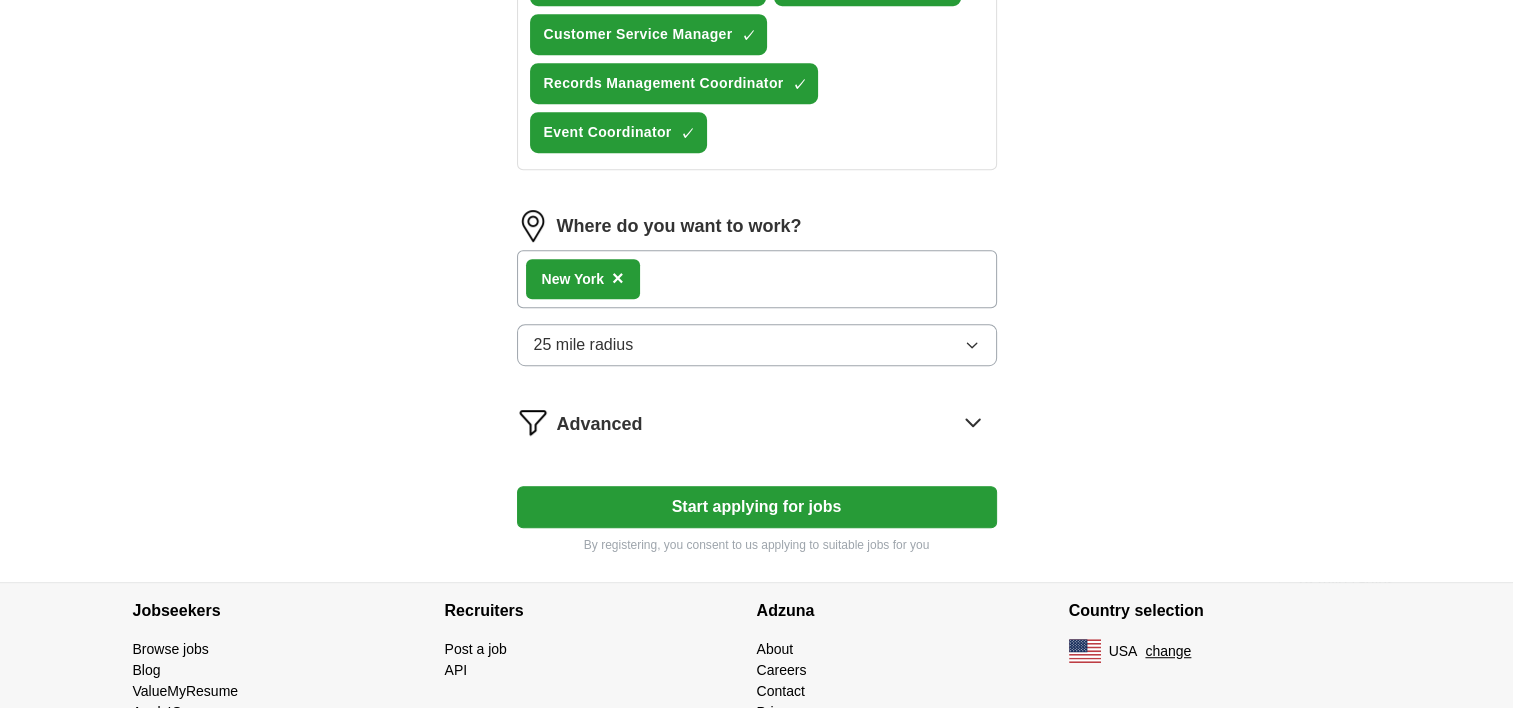 scroll, scrollTop: 1052, scrollLeft: 0, axis: vertical 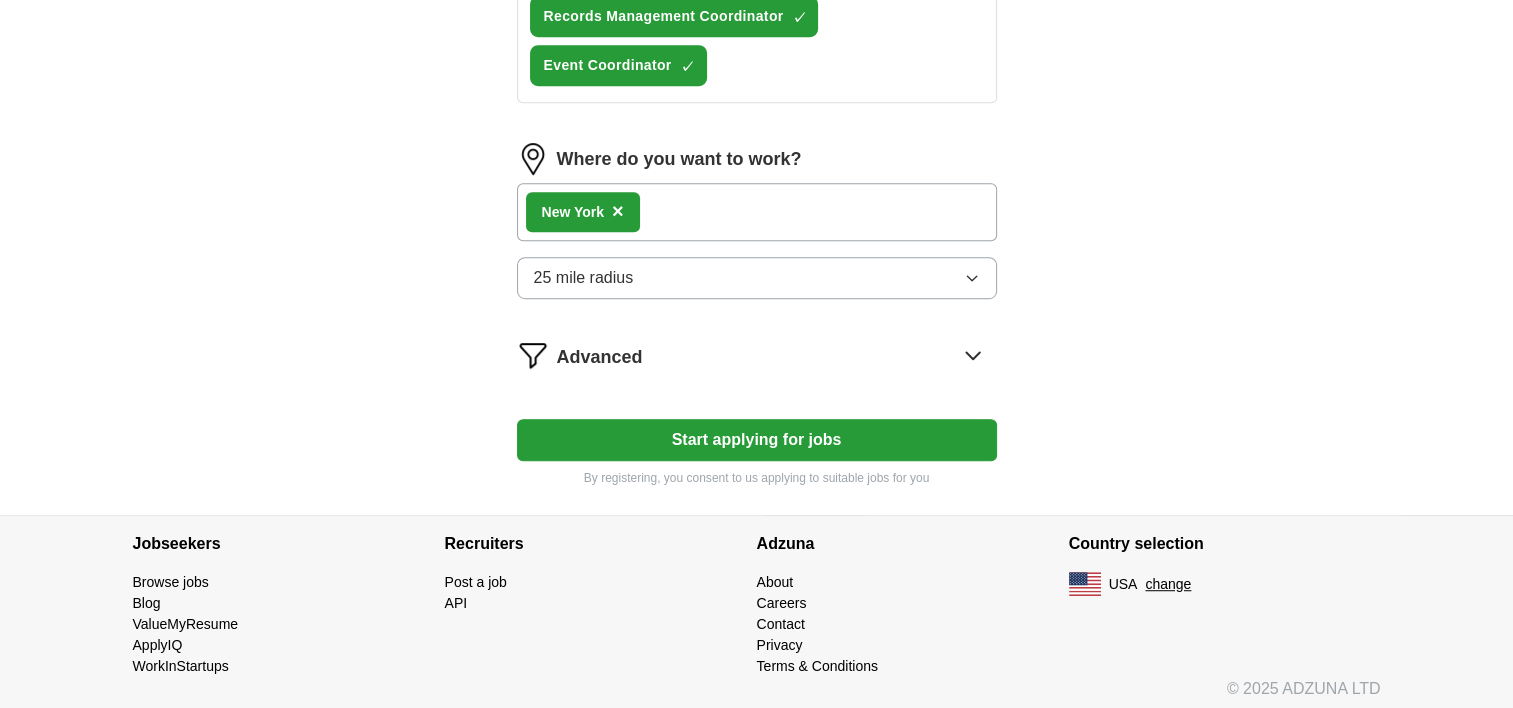 click on "25 mile radius" at bounding box center [584, 278] 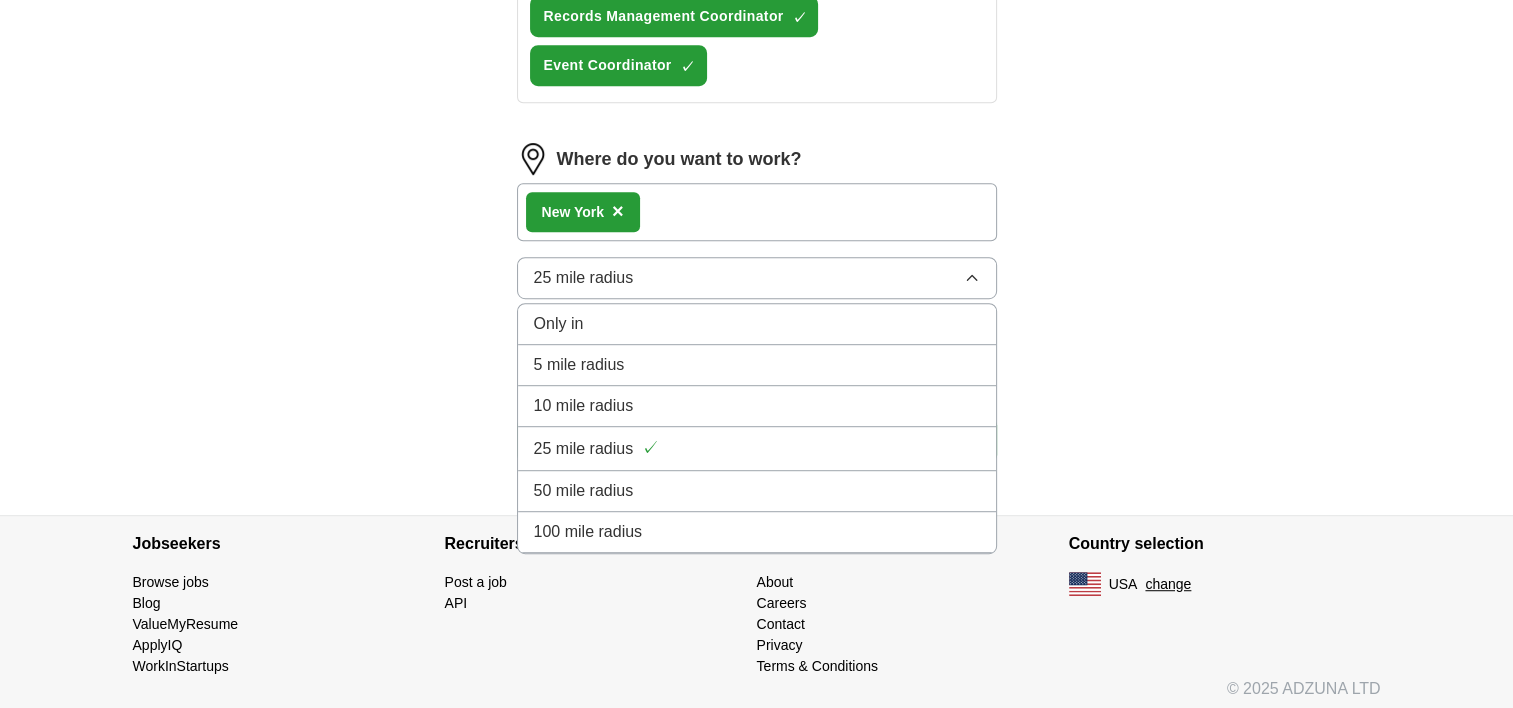 click on "5 mile radius" at bounding box center (579, 365) 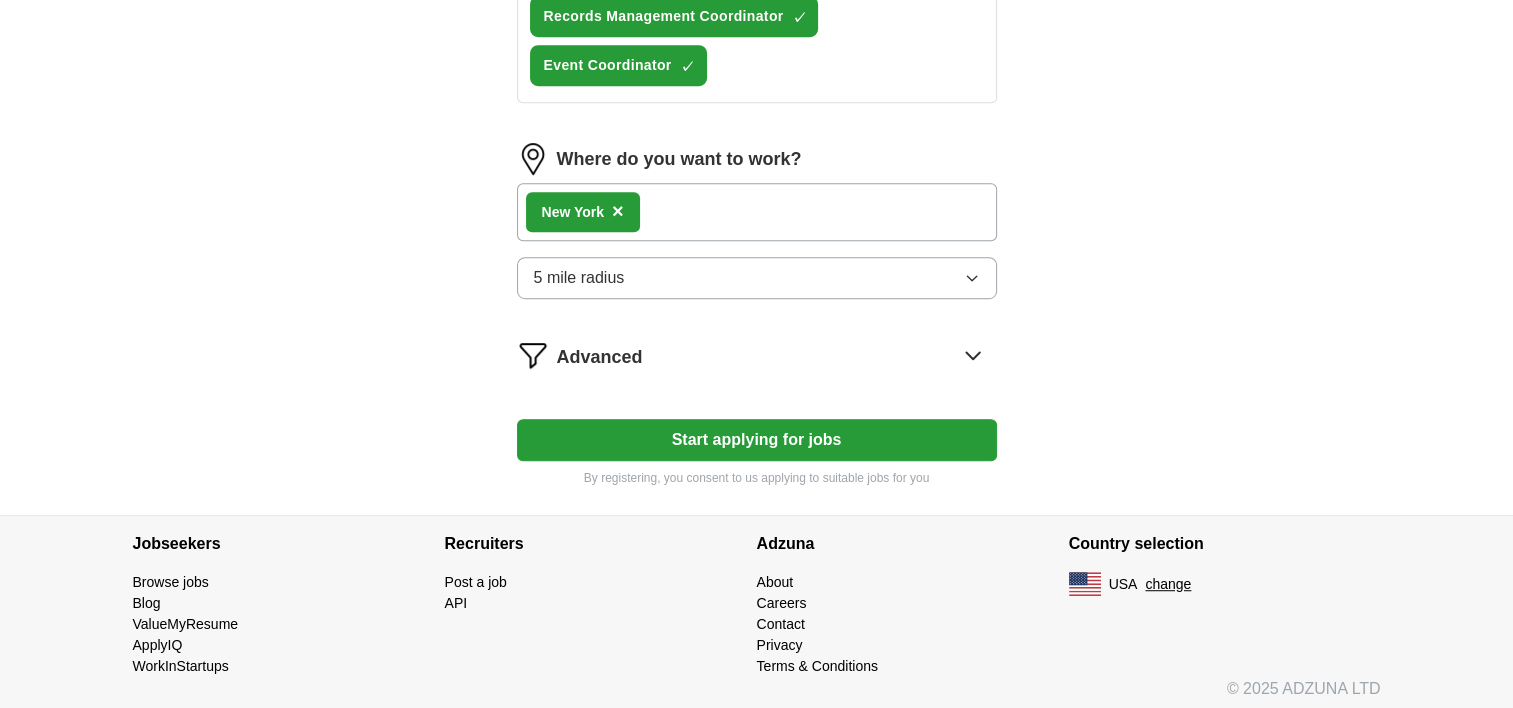 click on "Start applying for jobs" at bounding box center [757, 440] 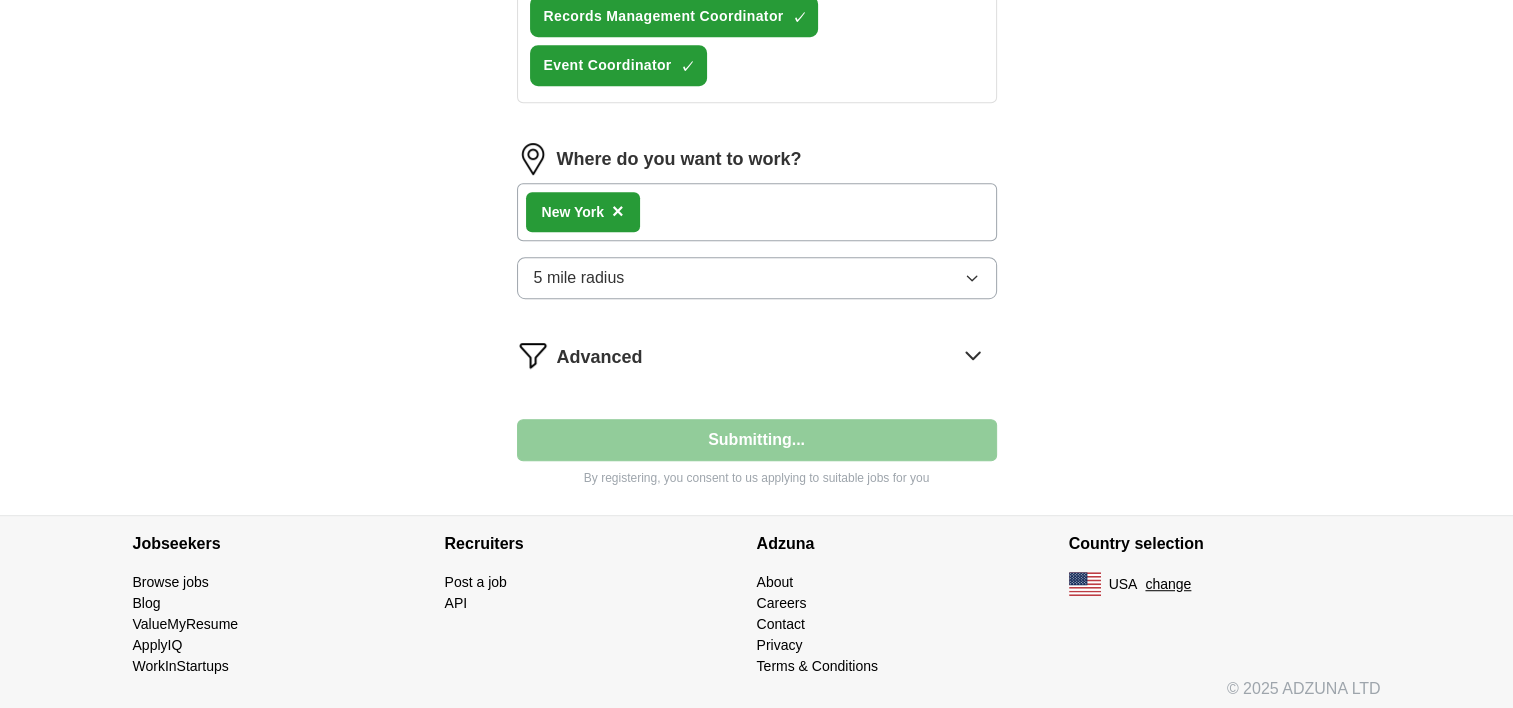 select on "**" 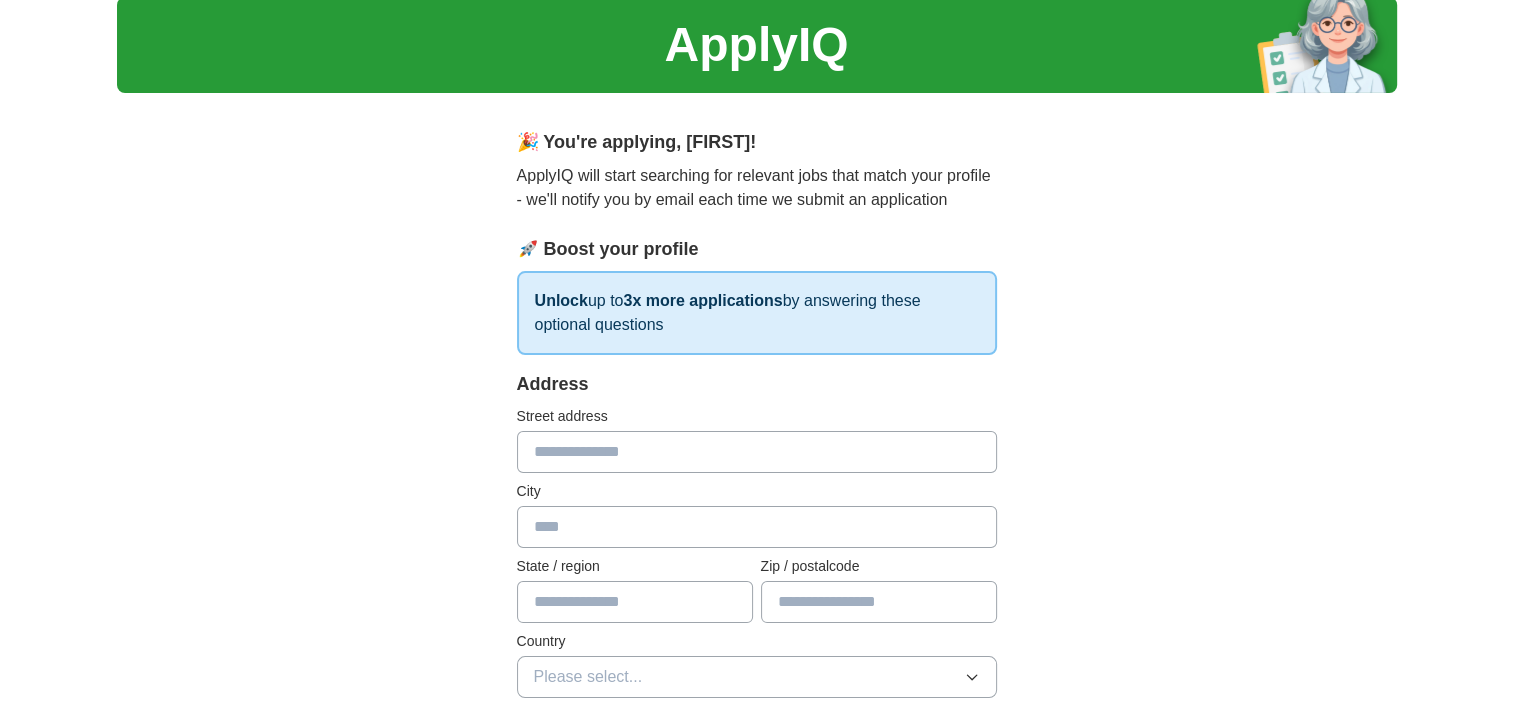 scroll, scrollTop: 0, scrollLeft: 0, axis: both 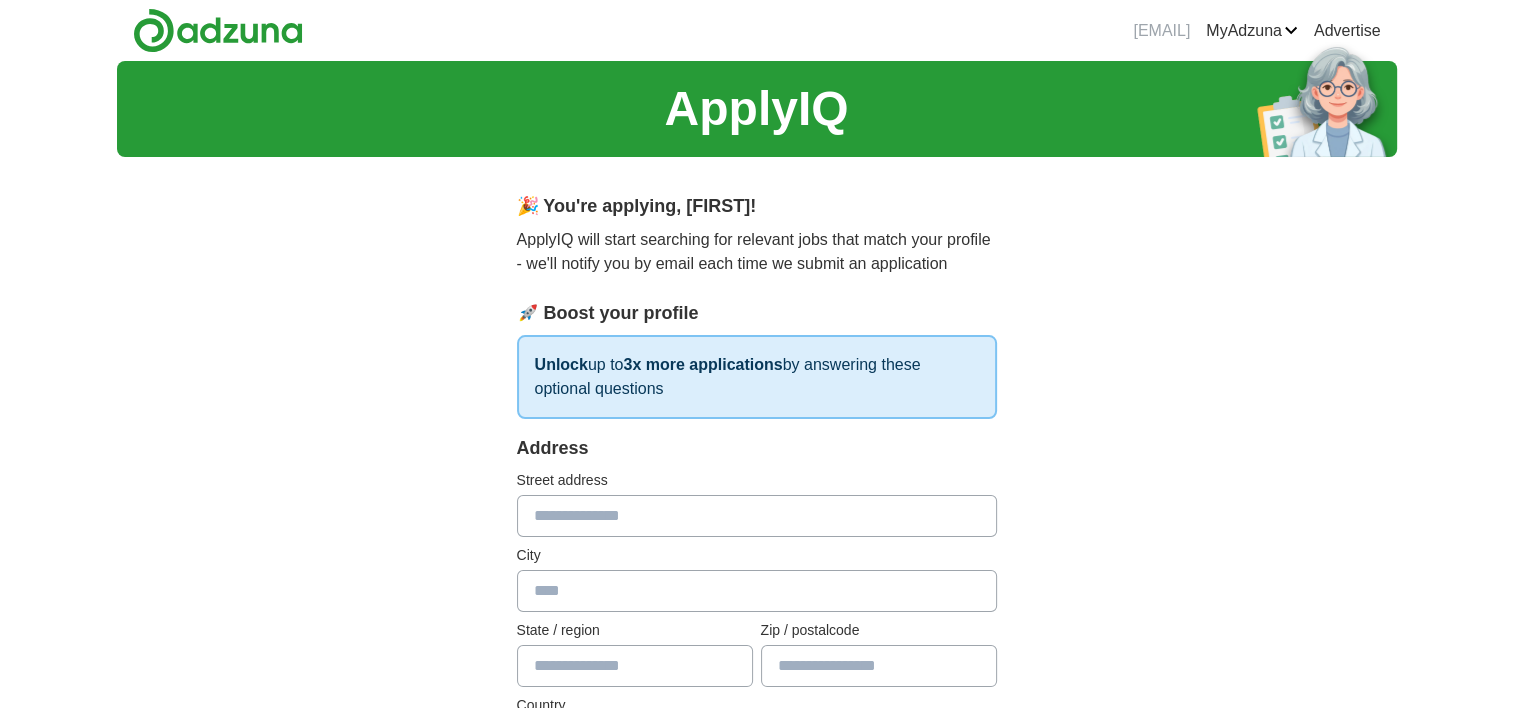 click at bounding box center [757, 516] 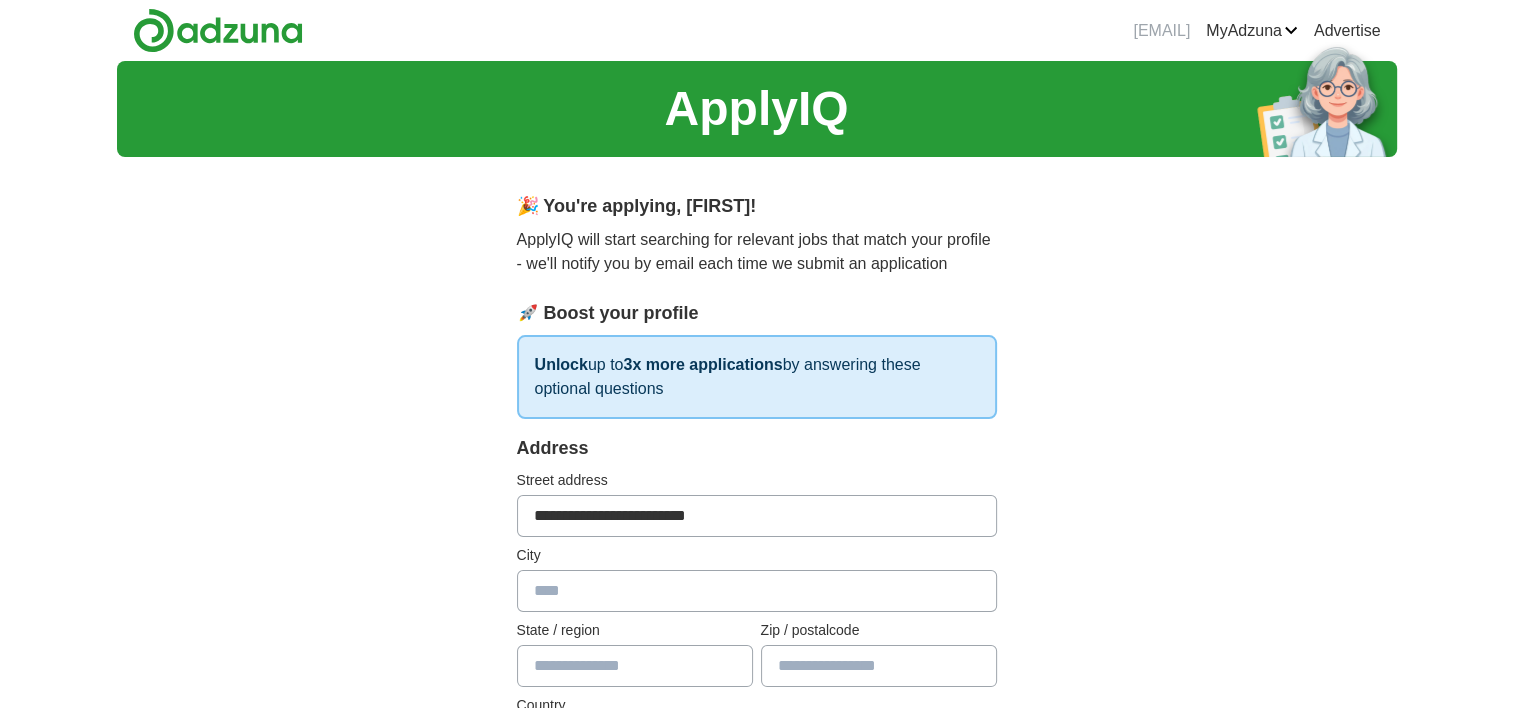 type on "********" 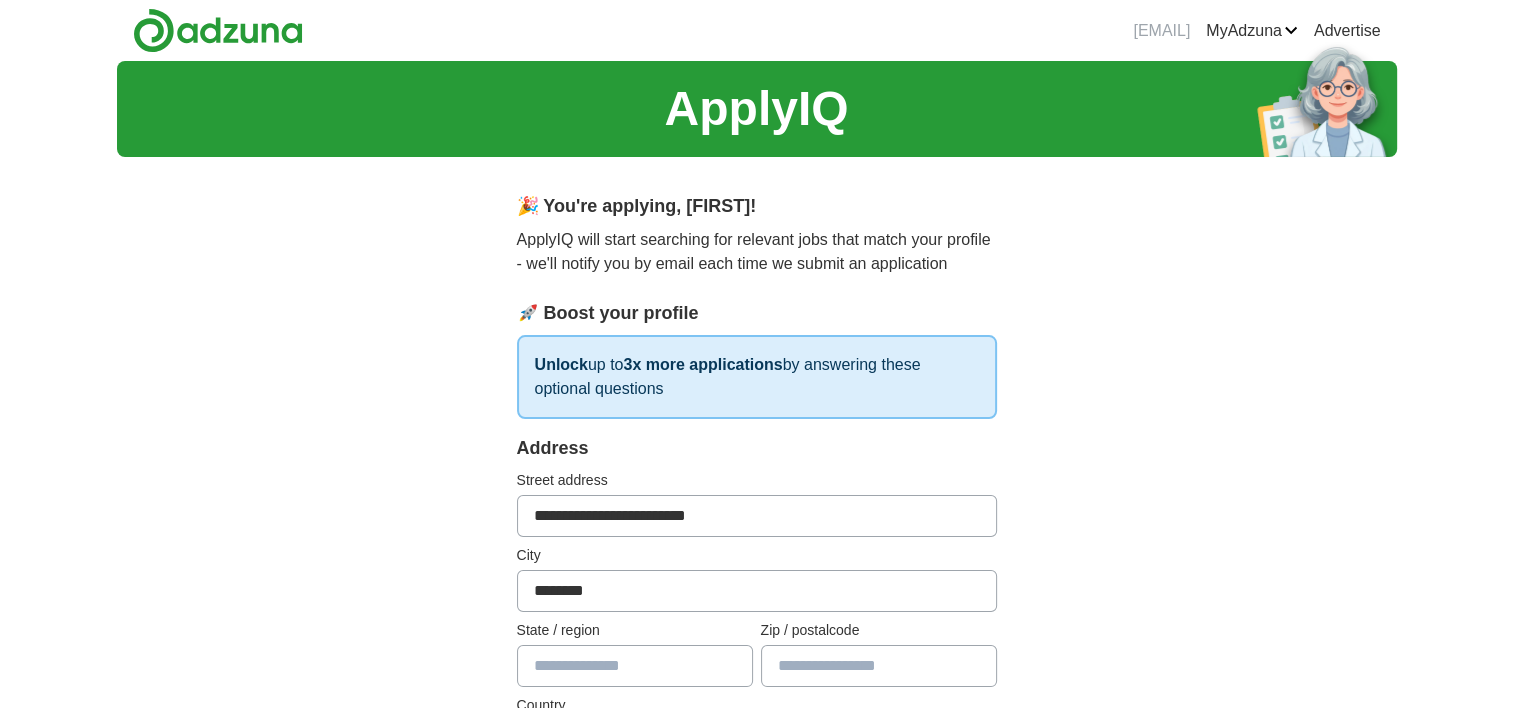 type on "*****" 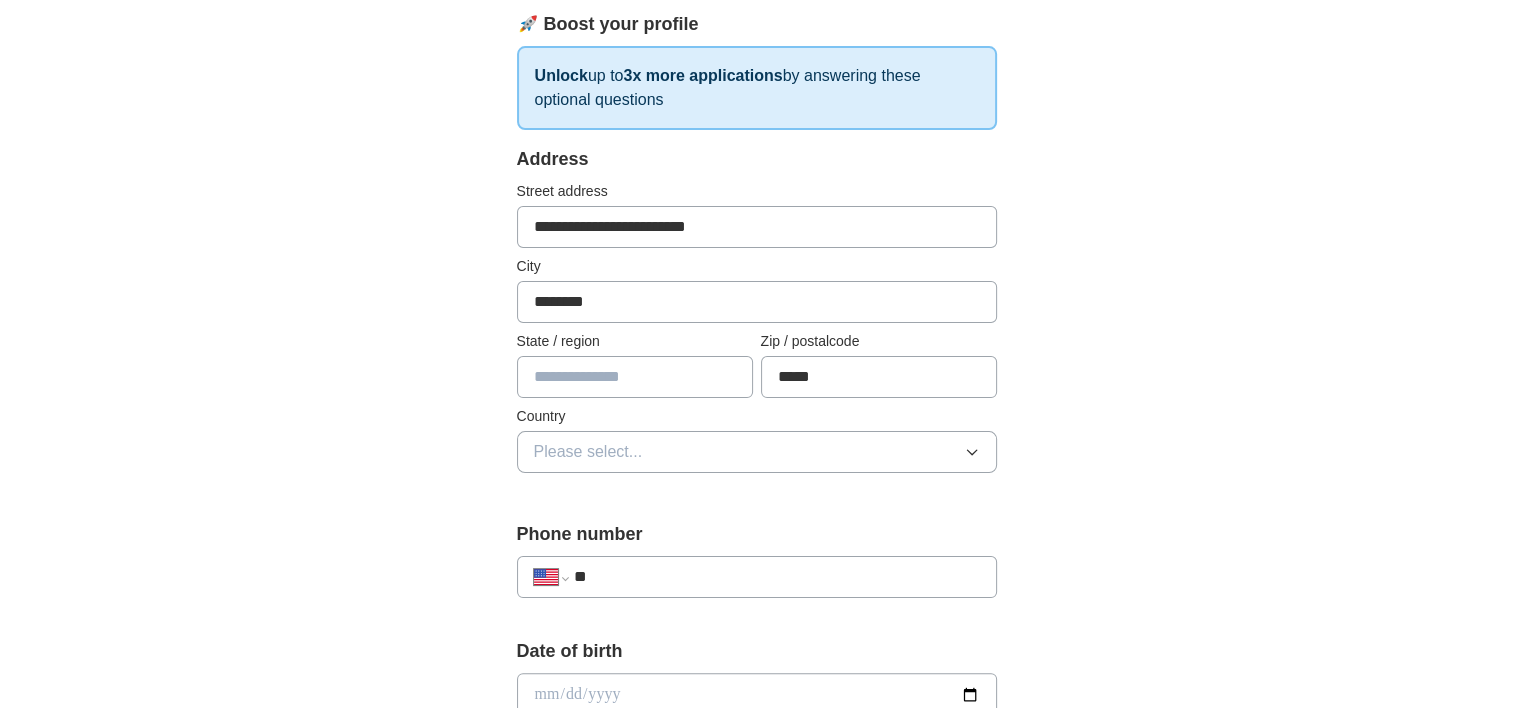 scroll, scrollTop: 411, scrollLeft: 0, axis: vertical 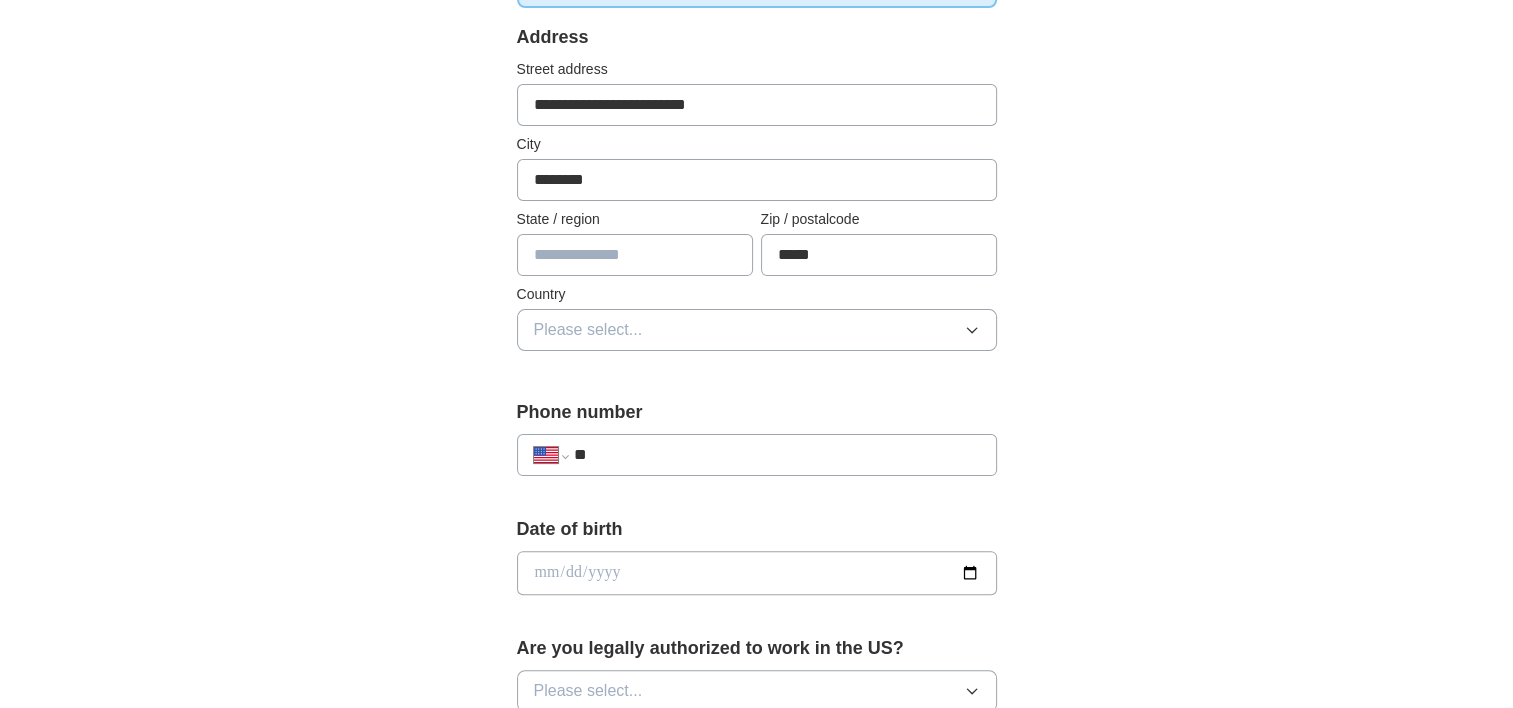 click at bounding box center (635, 255) 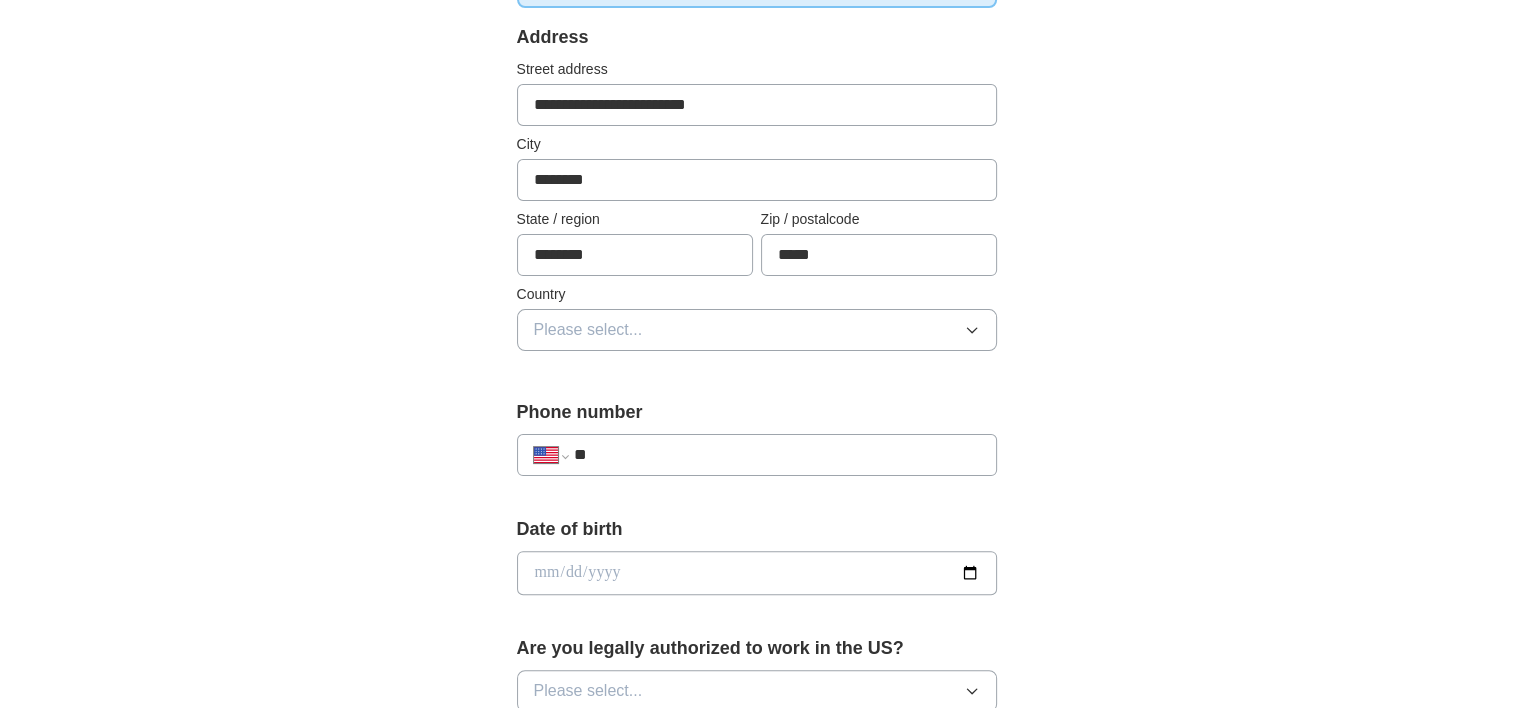 click on "Please select..." at bounding box center (588, 330) 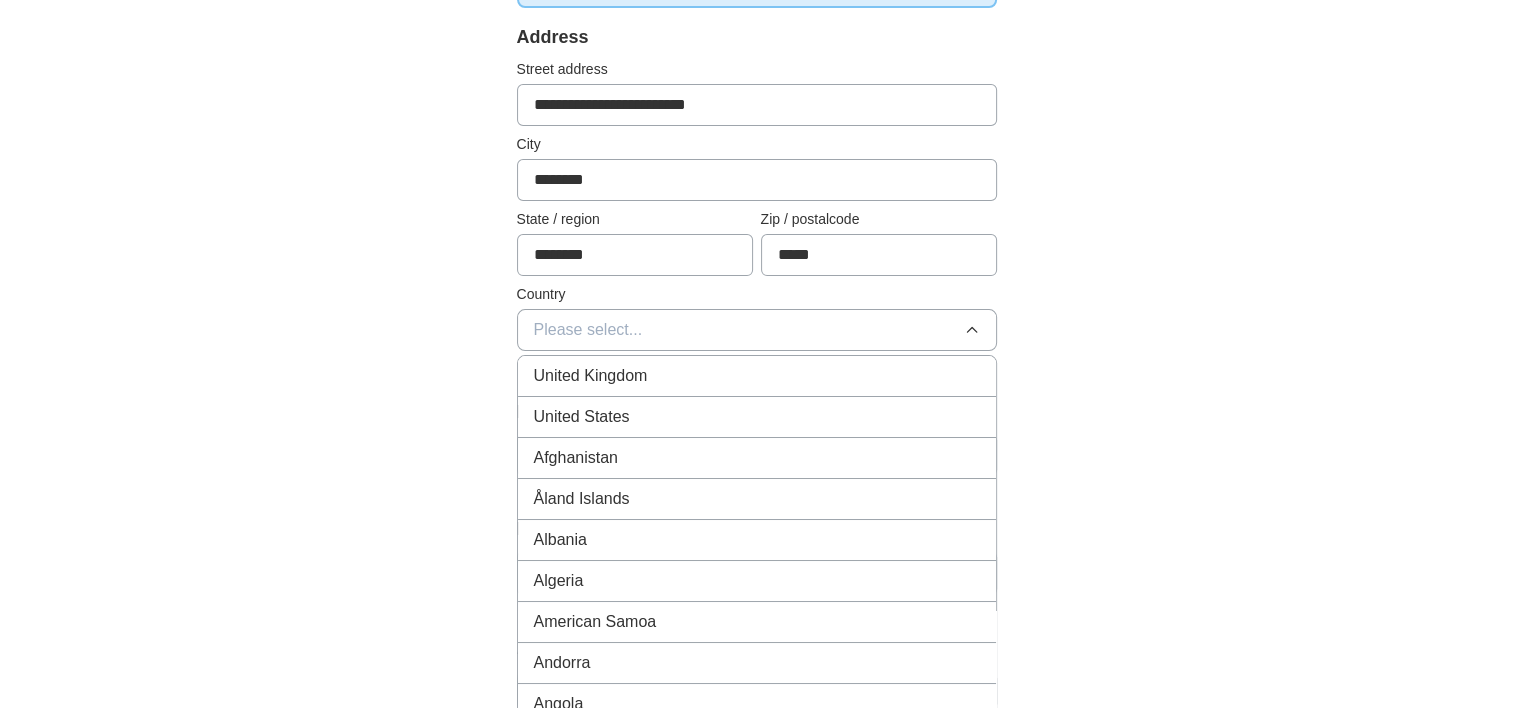 click on "United States" at bounding box center [582, 417] 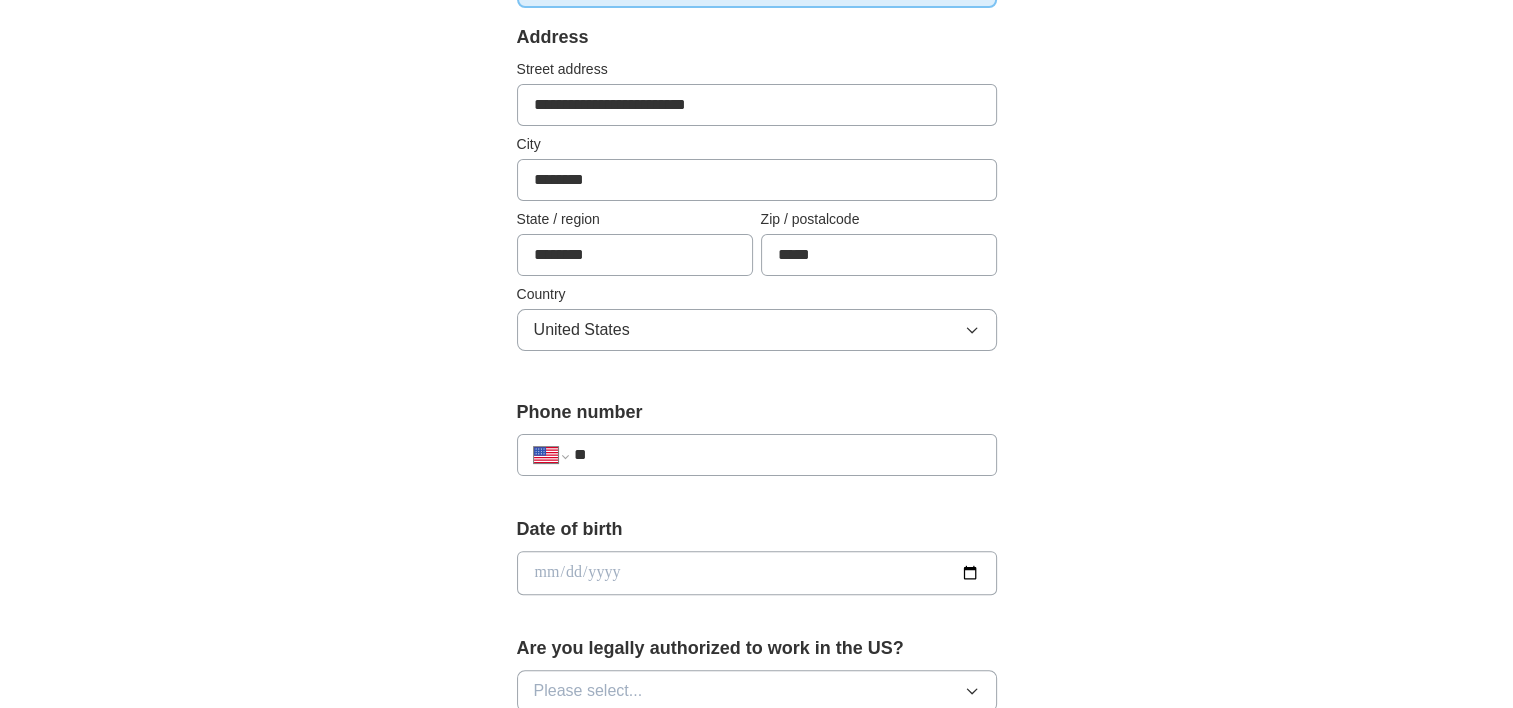 click at bounding box center [757, 573] 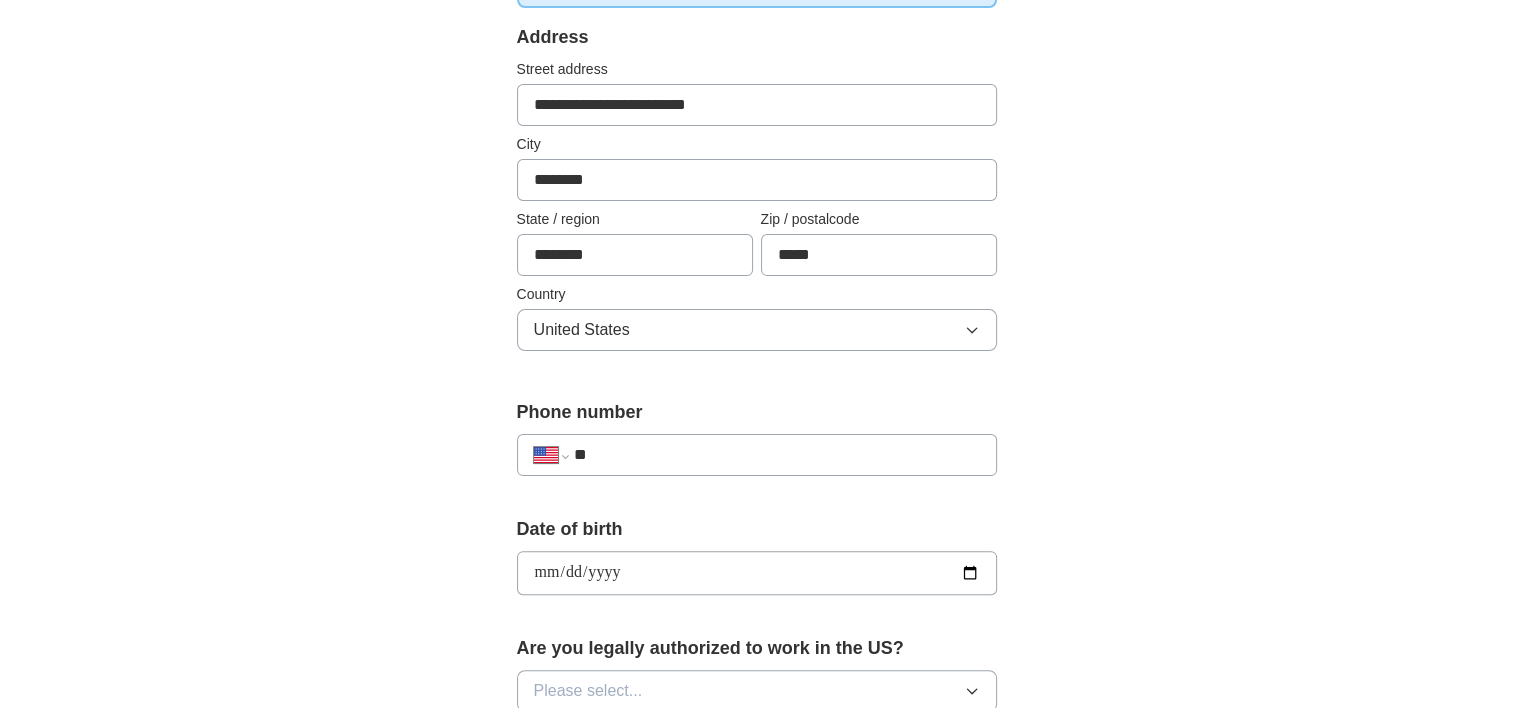 type on "**********" 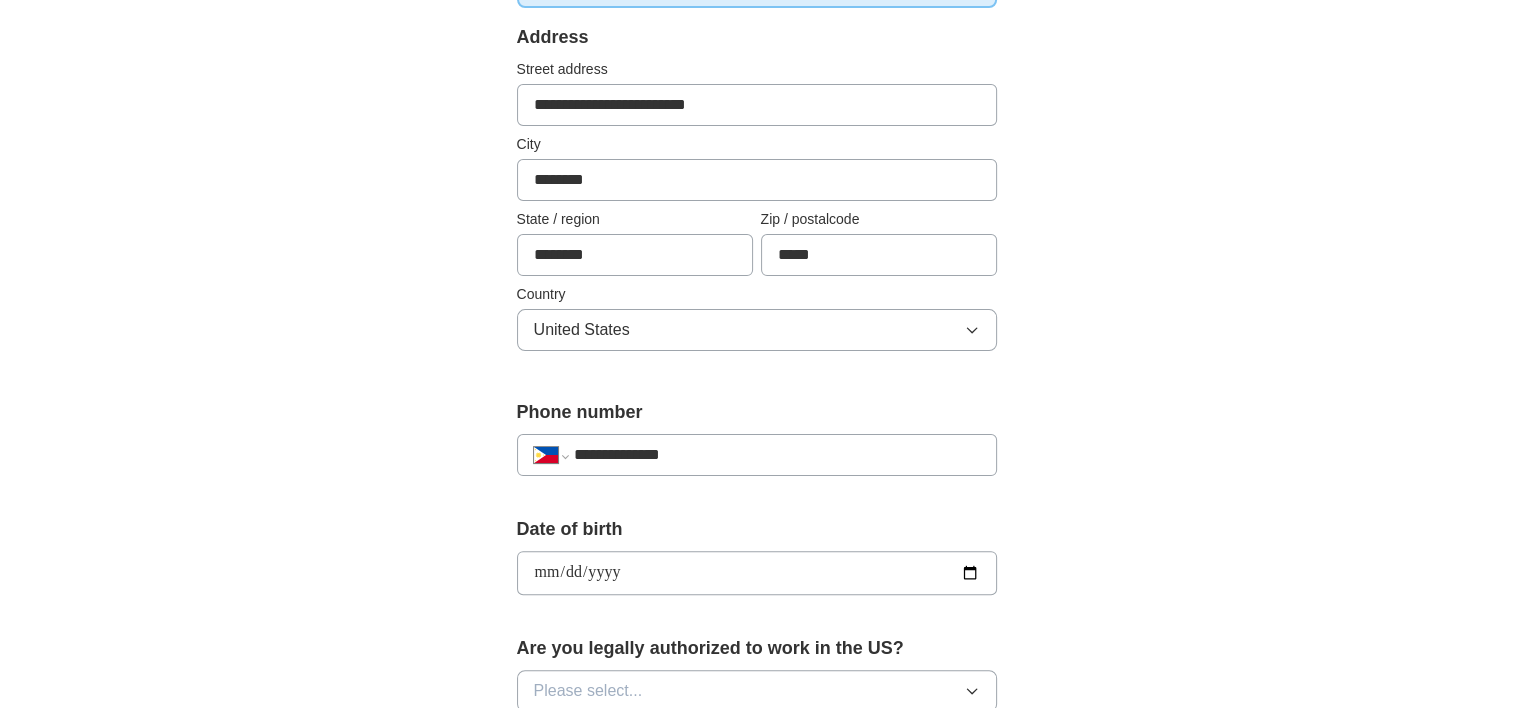 click on "**********" at bounding box center [776, 455] 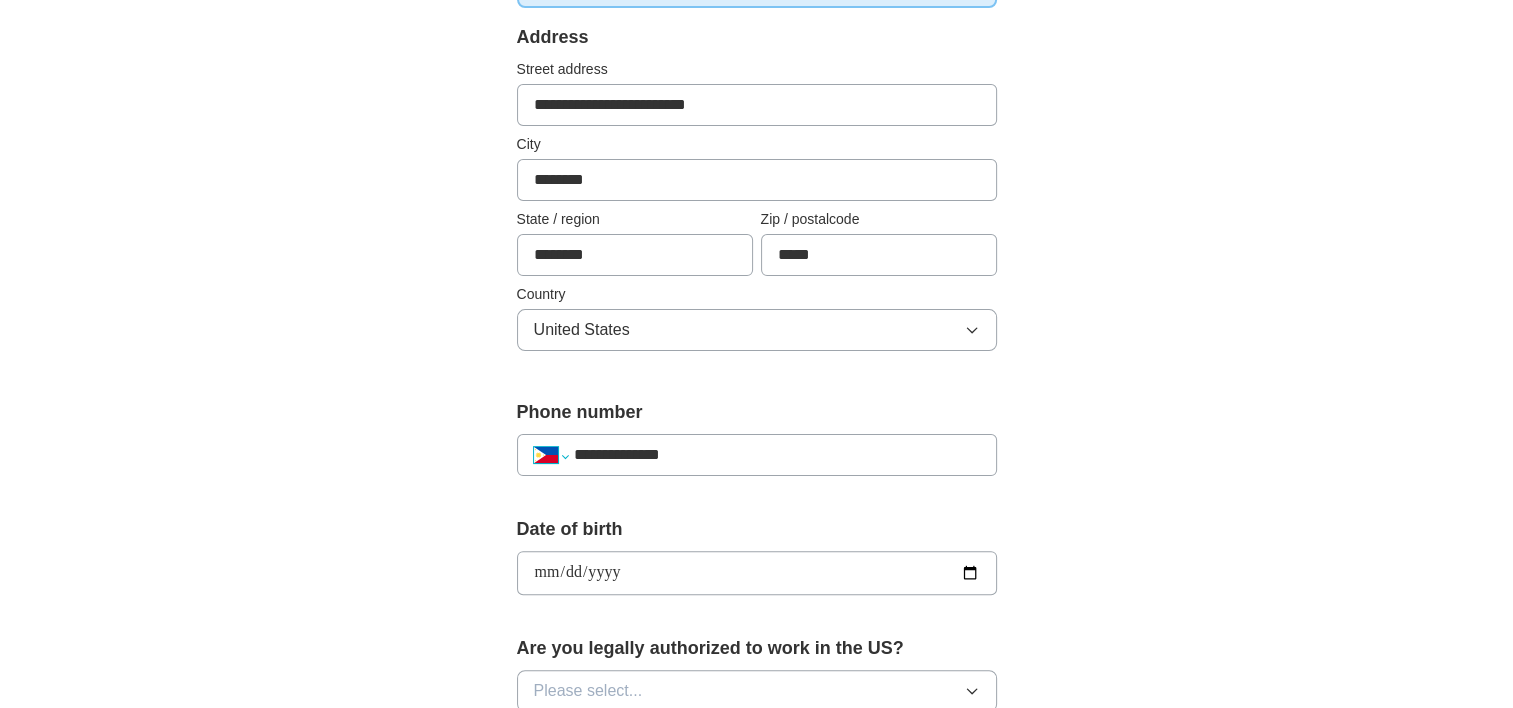 click on "**********" at bounding box center [551, 455] 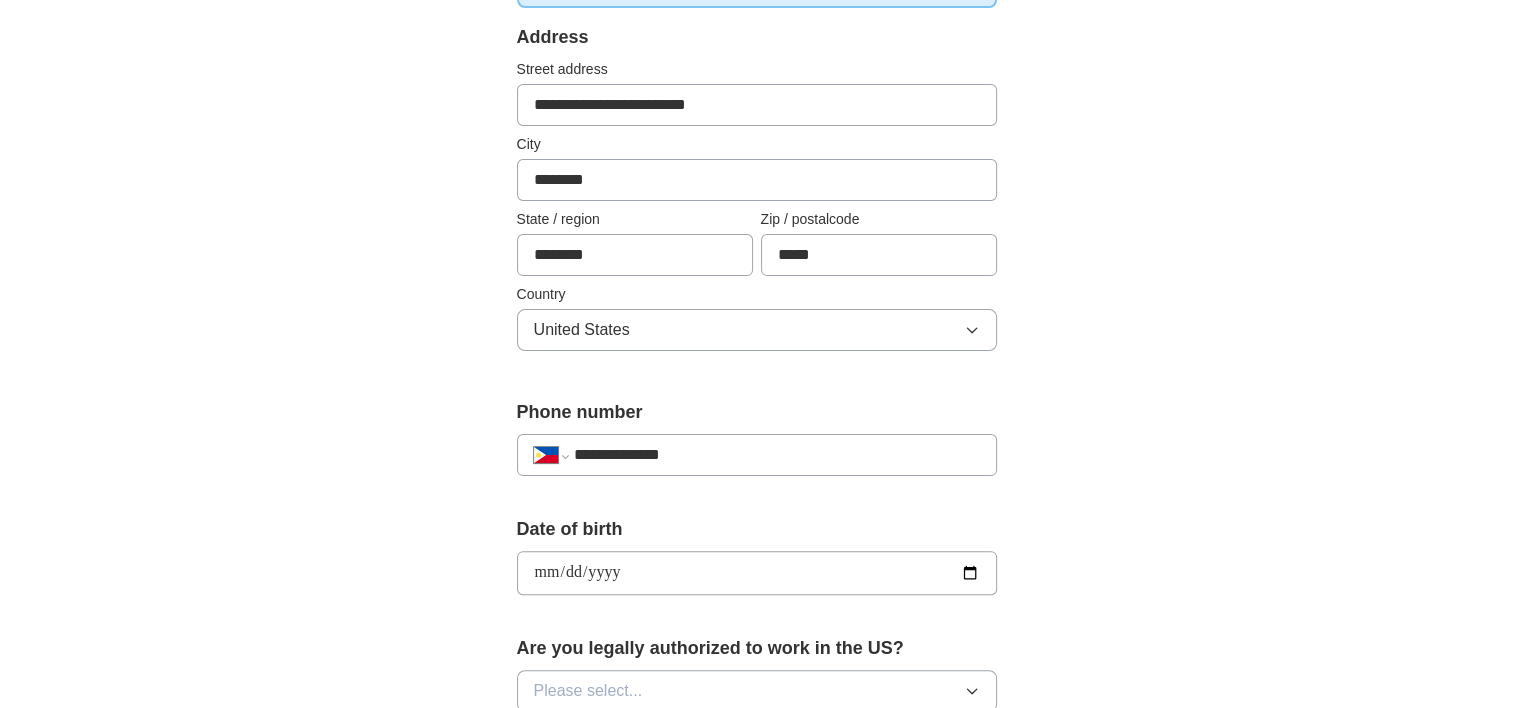 click on "**********" at bounding box center [551, 455] 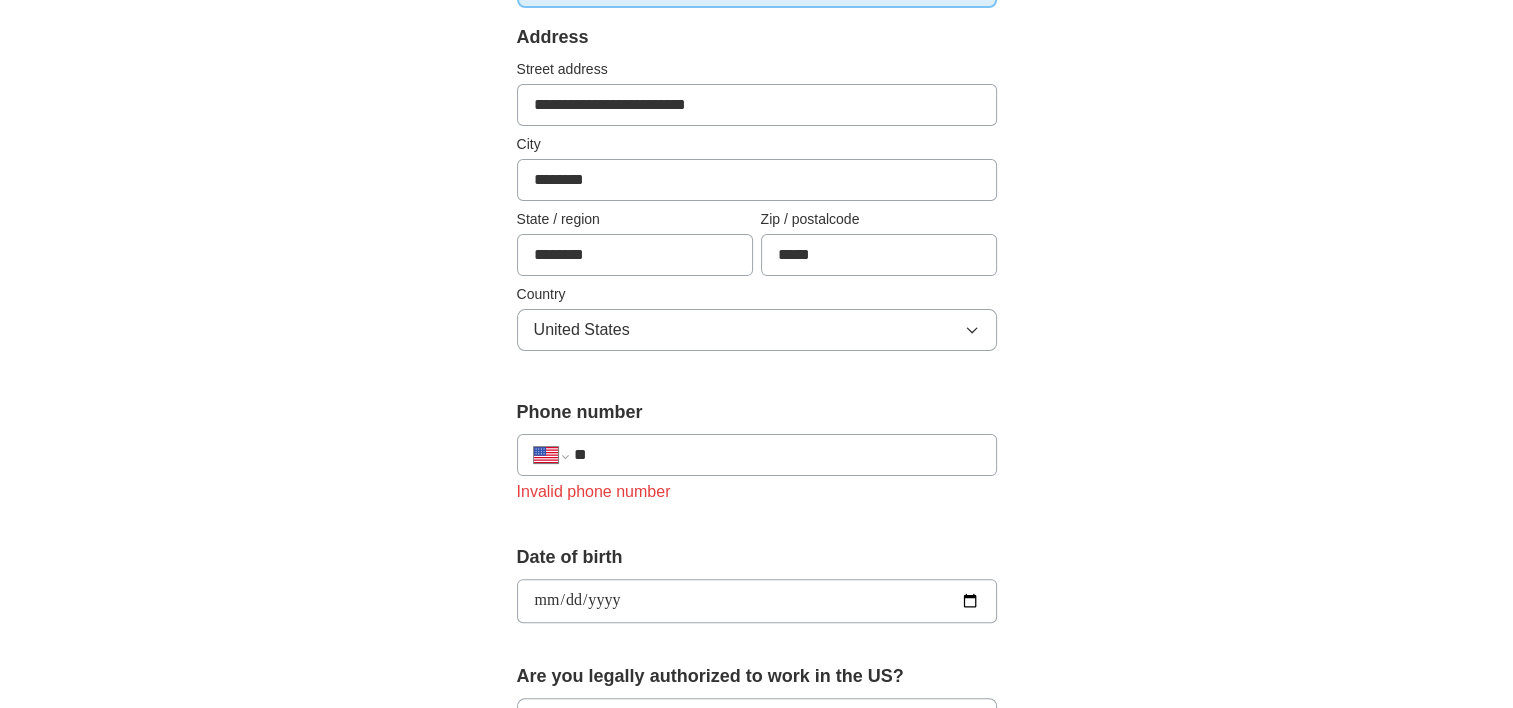 drag, startPoint x: 667, startPoint y: 462, endPoint x: 637, endPoint y: 454, distance: 31.04835 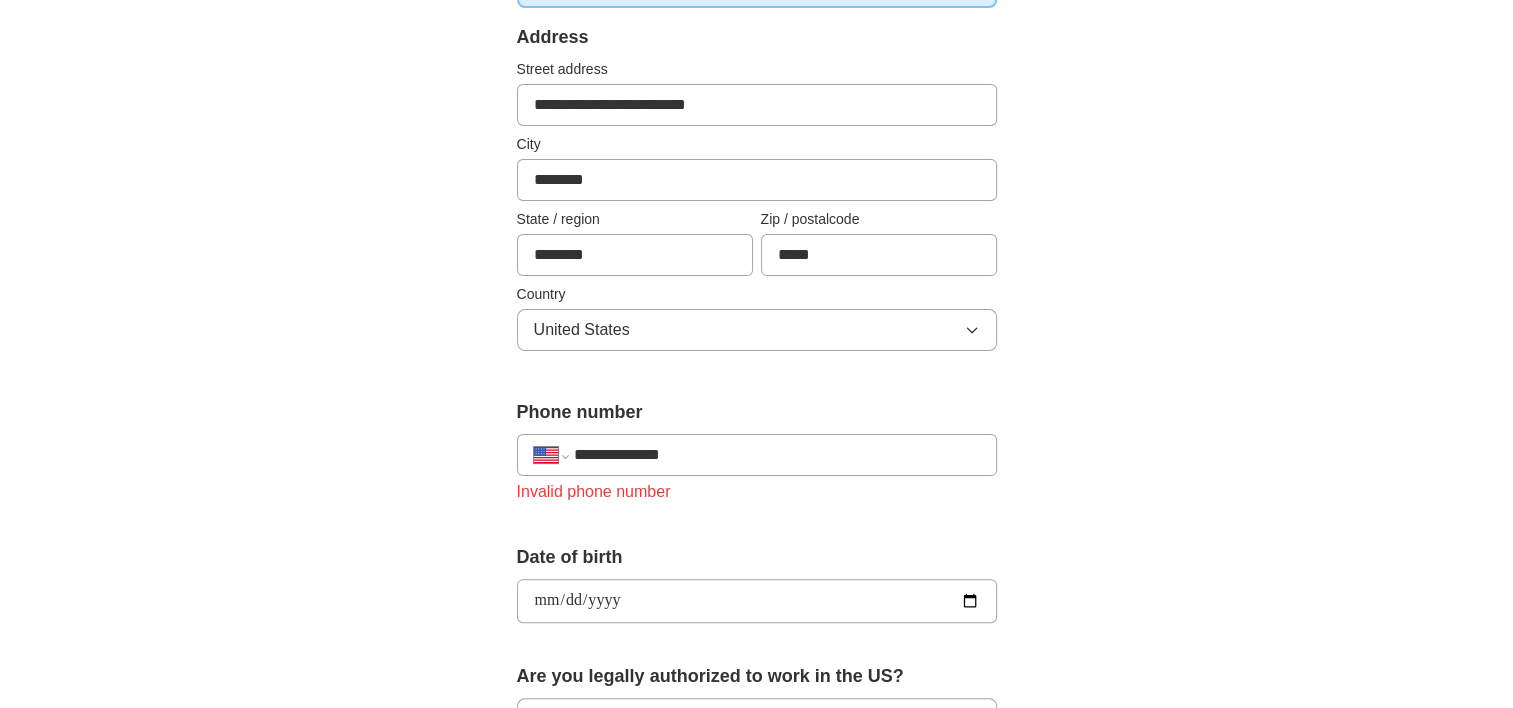 select on "**" 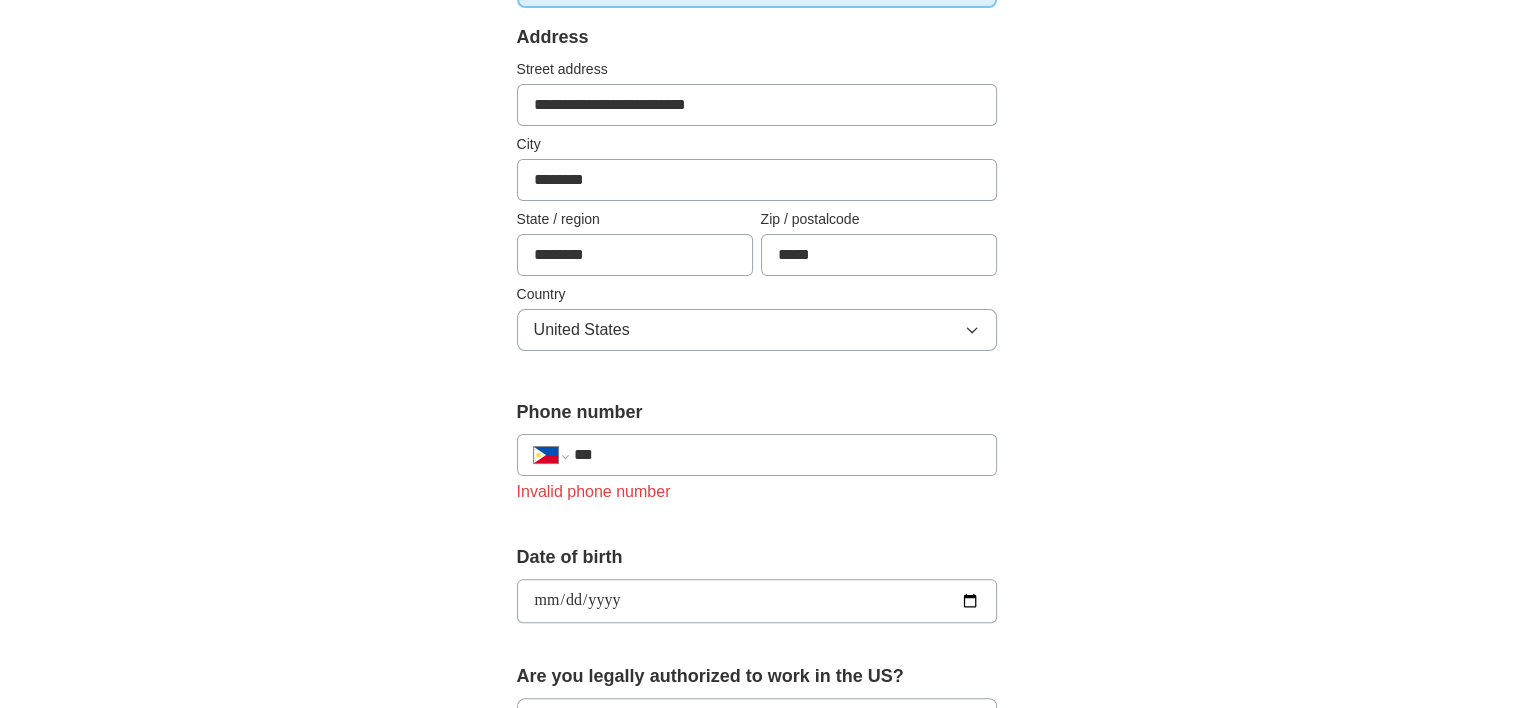 type on "**" 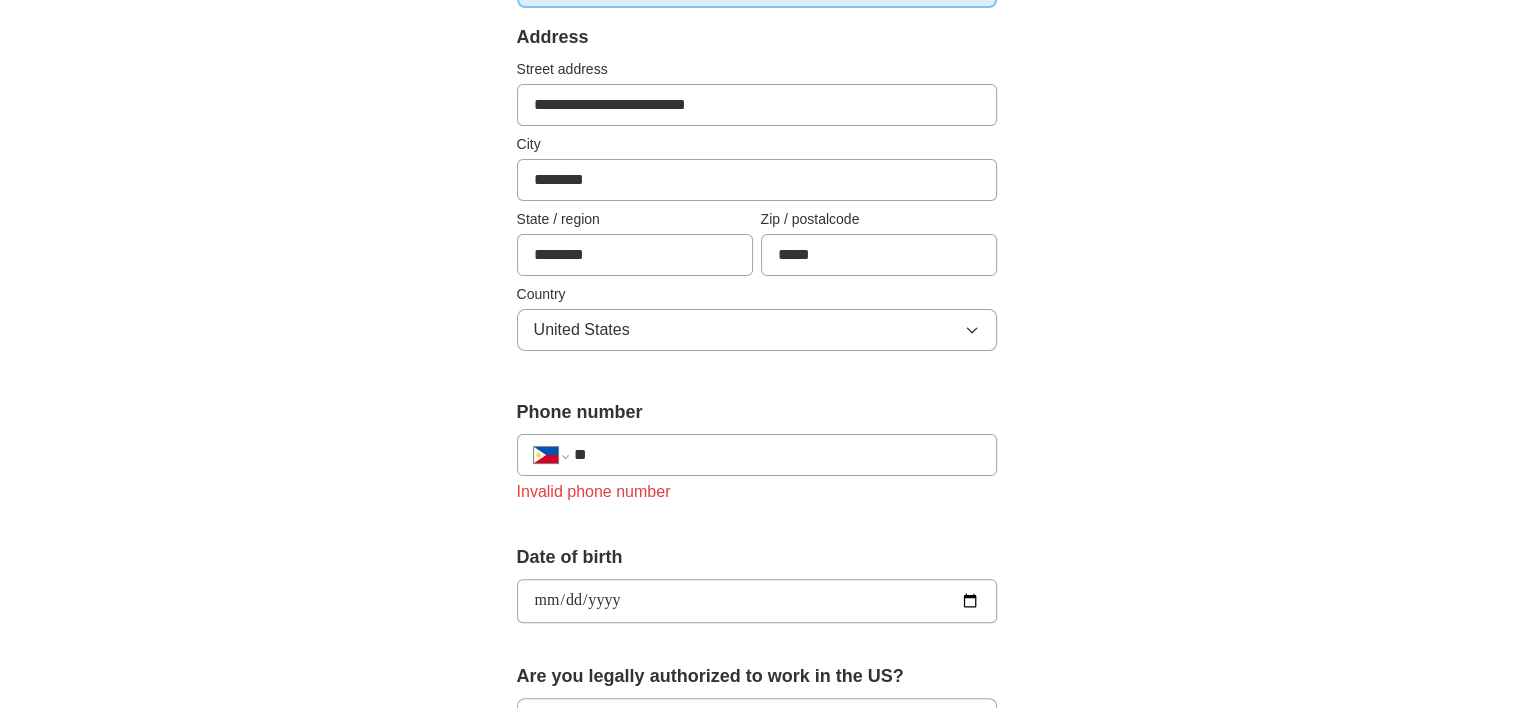 select on "**" 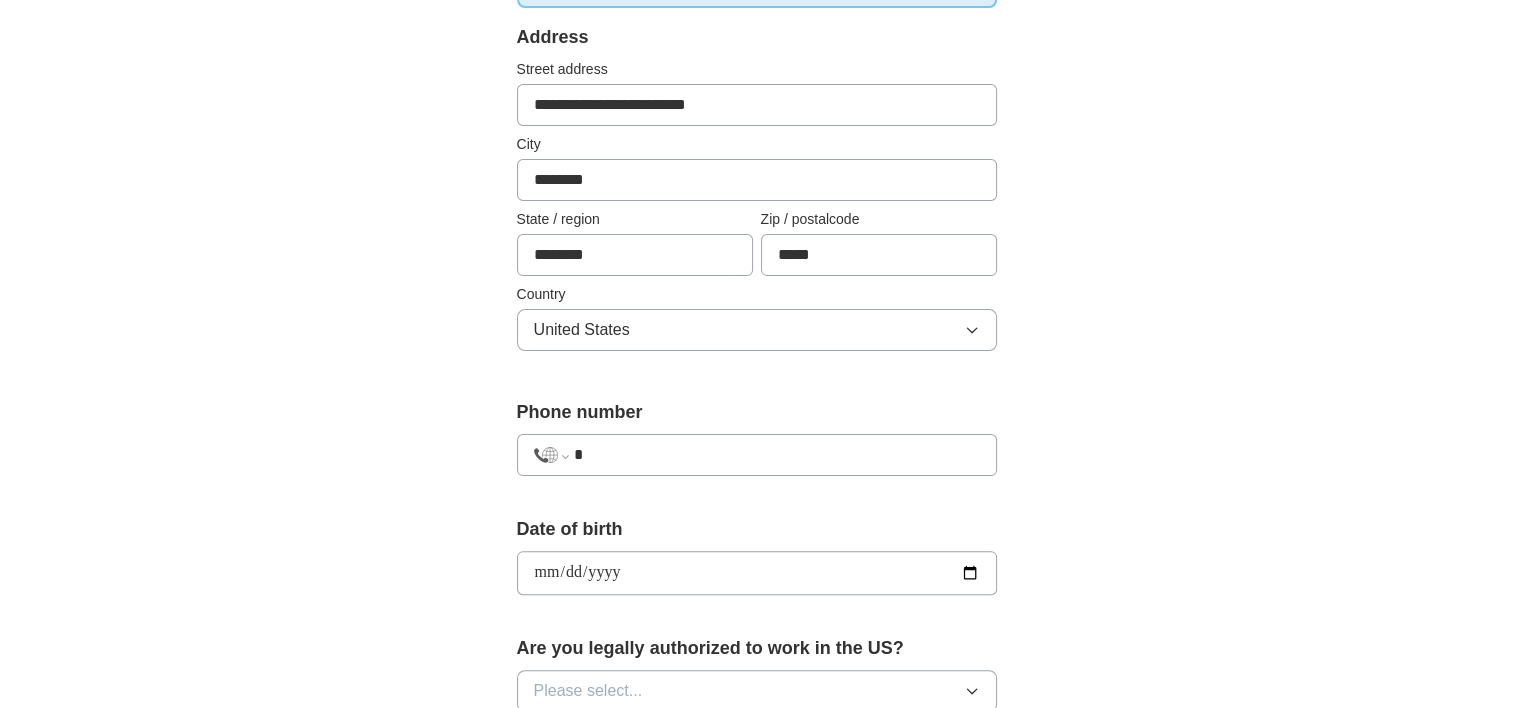 type on "**" 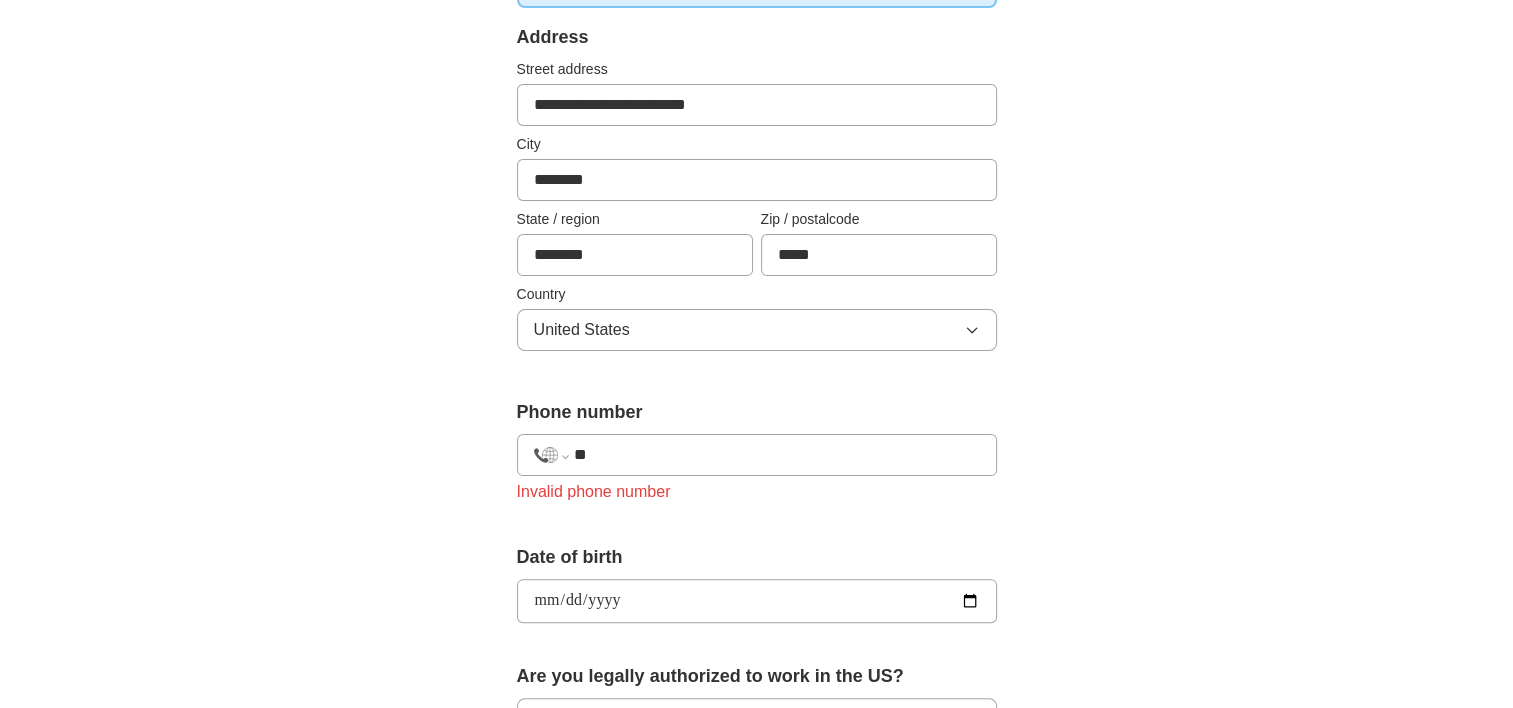 select on "**" 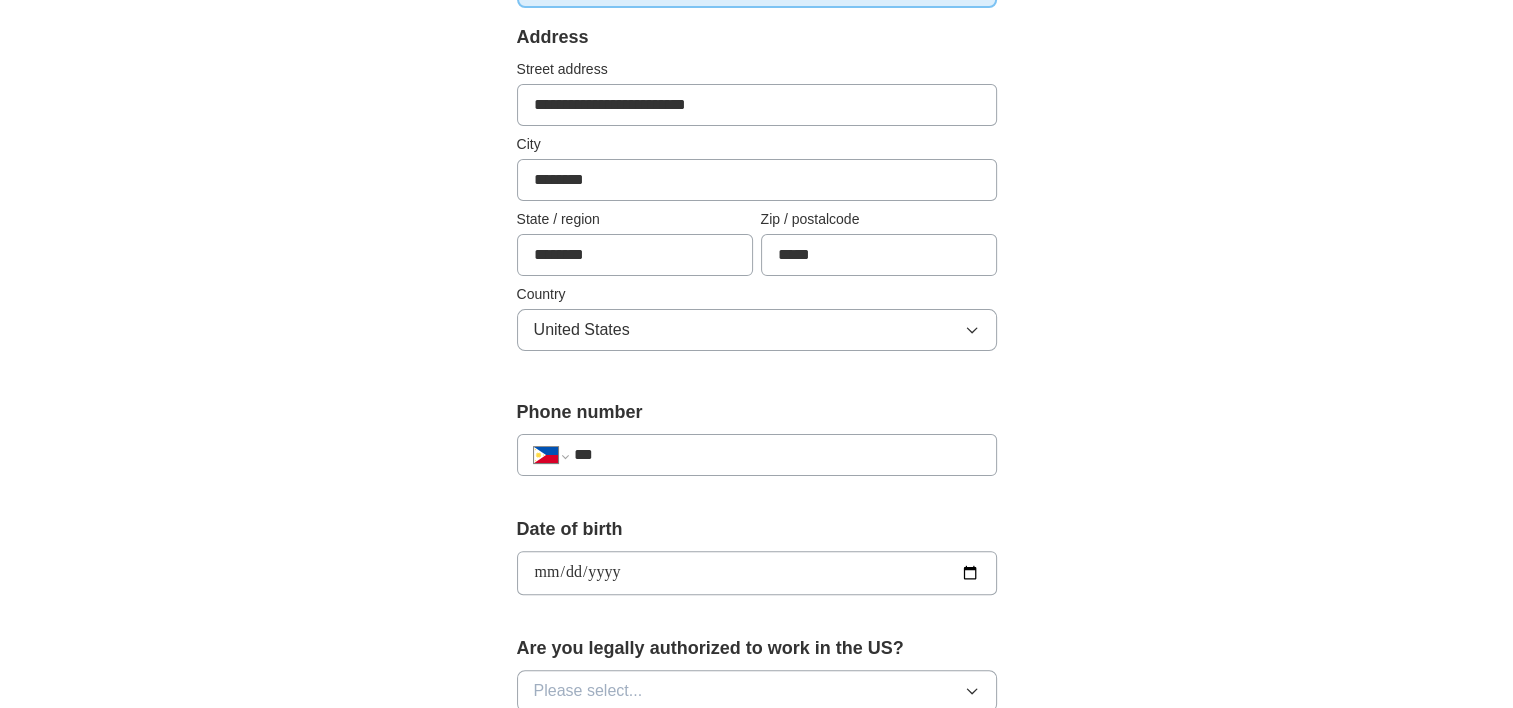 type on "**" 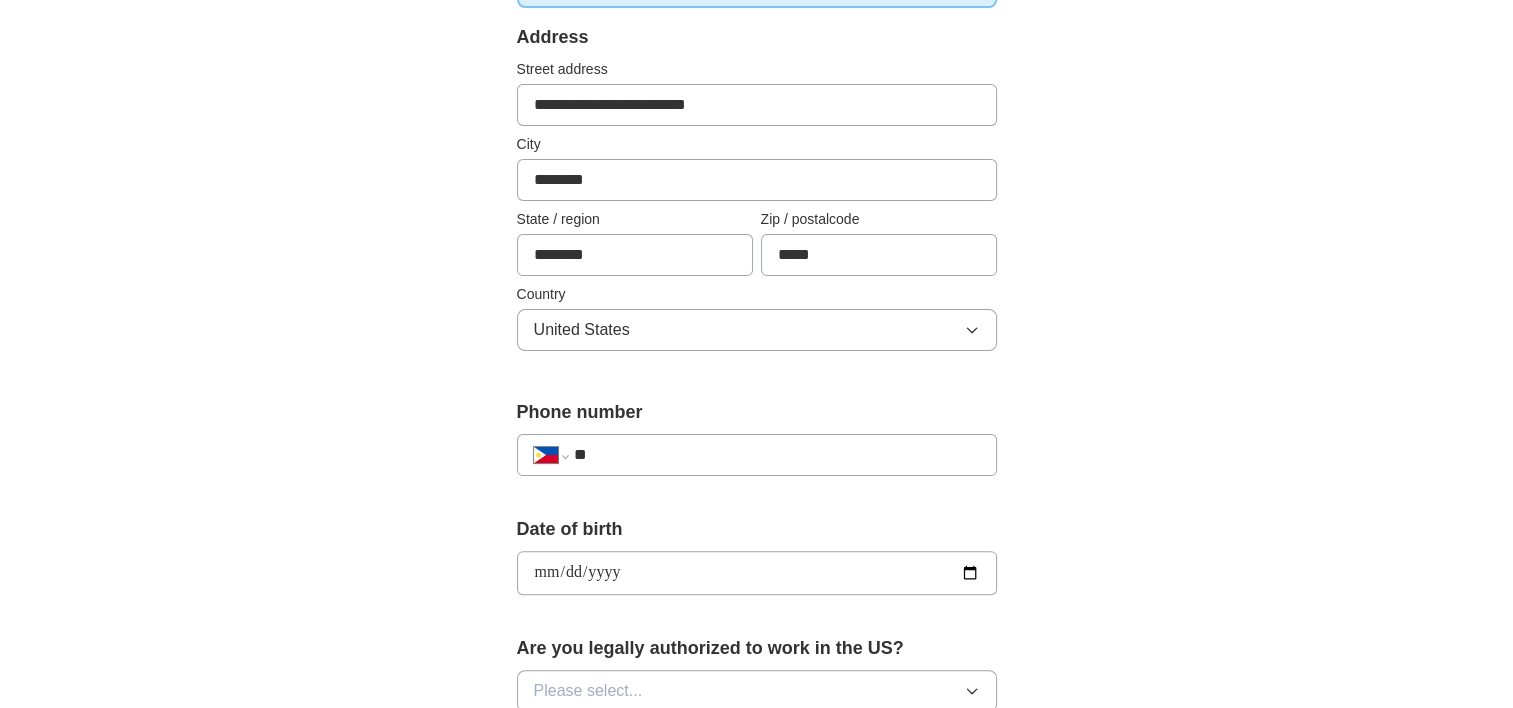 select on "**" 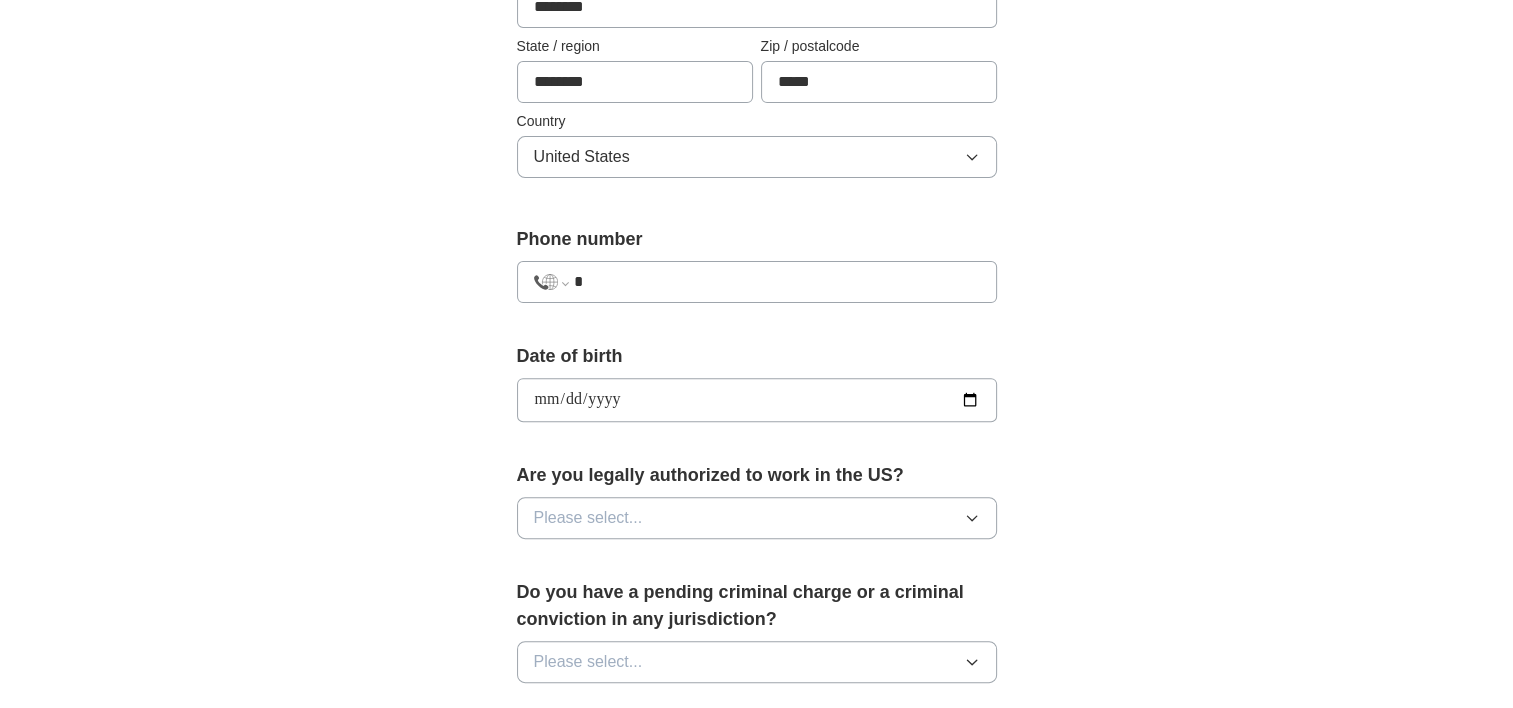 scroll, scrollTop: 644, scrollLeft: 0, axis: vertical 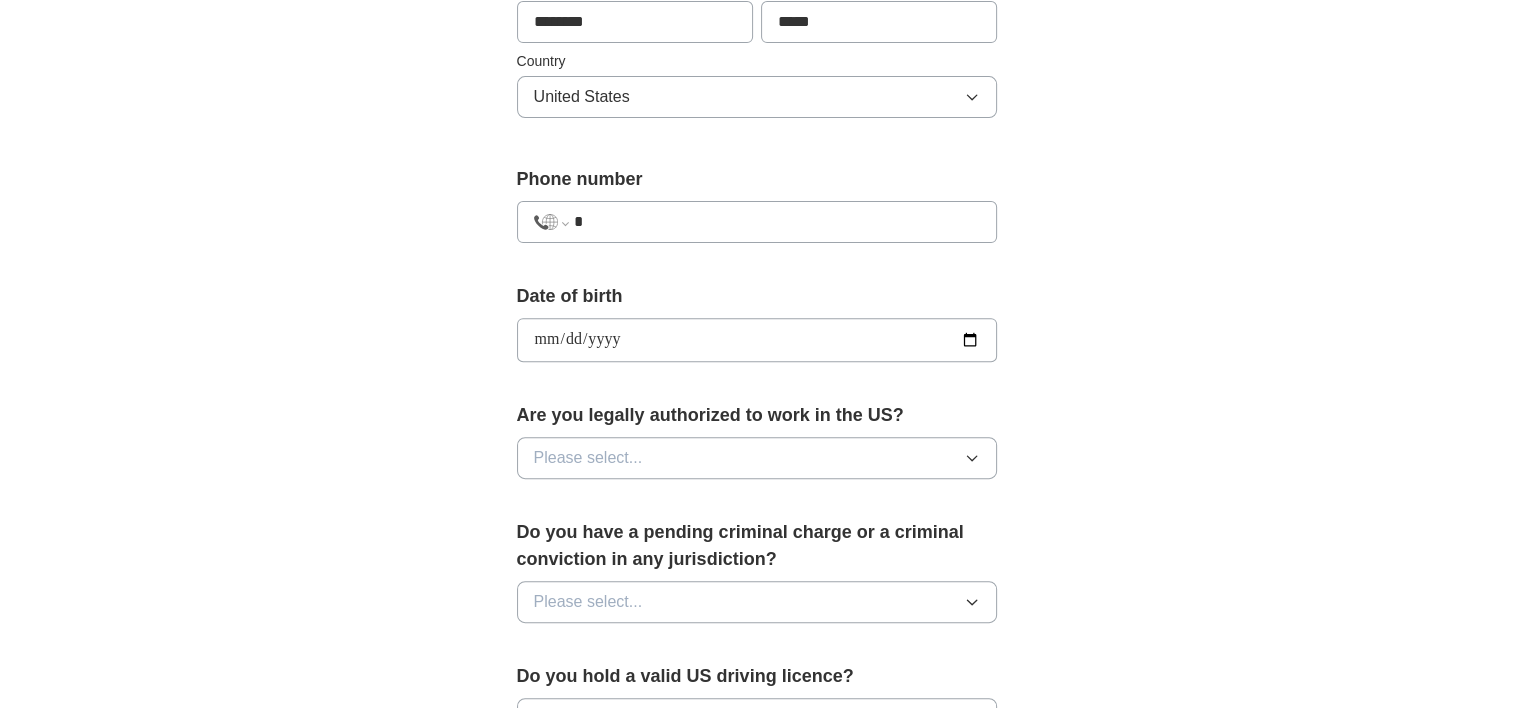 click on "Please select..." at bounding box center (757, 458) 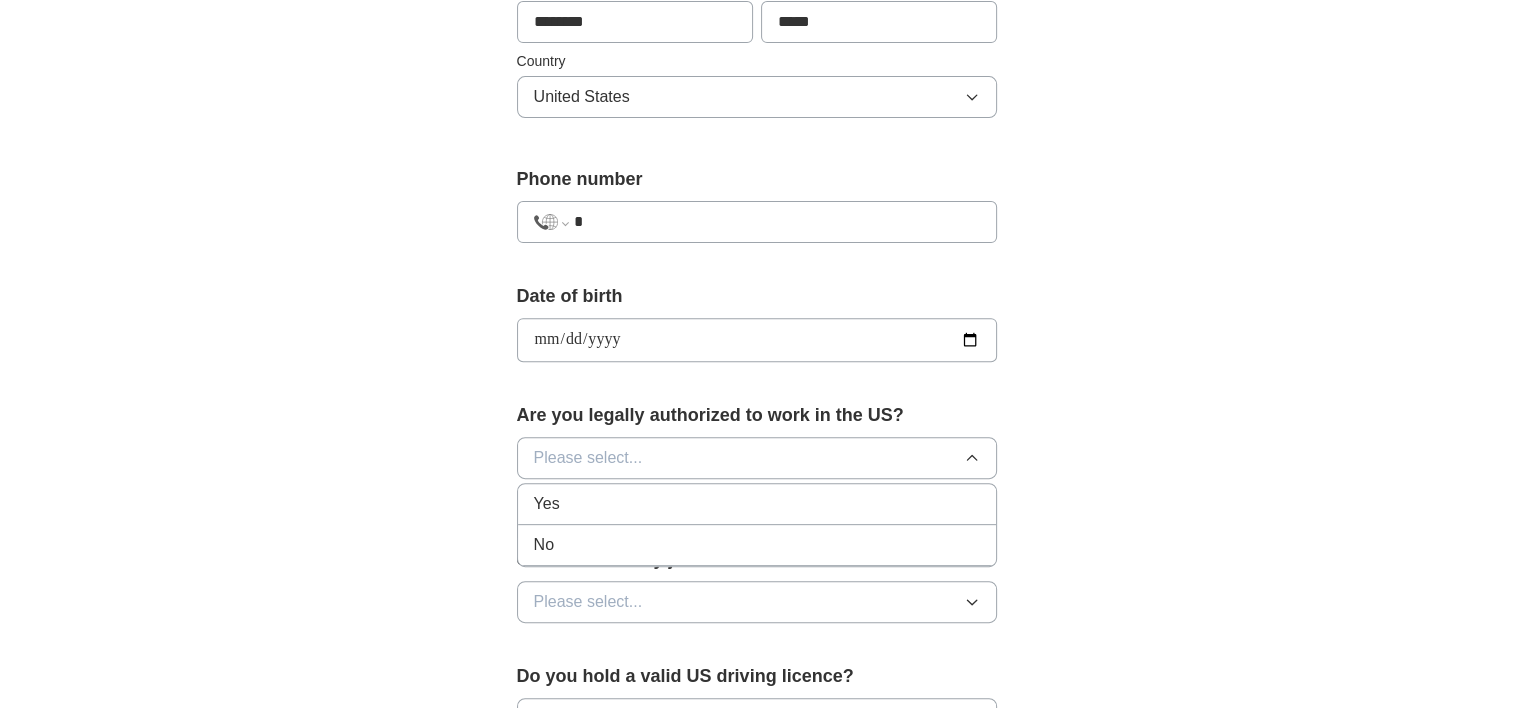 click on "Yes" at bounding box center [757, 504] 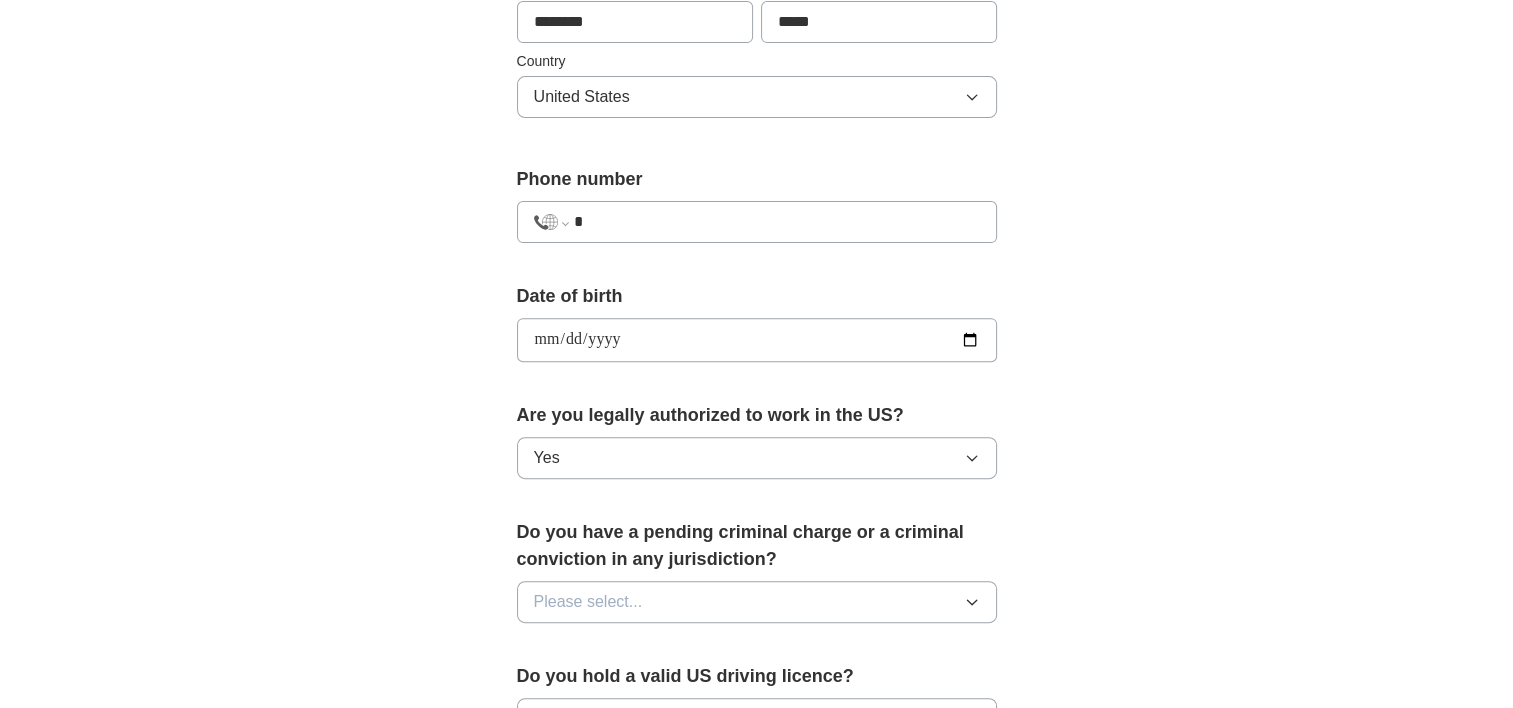 click on "*" at bounding box center (776, 222) 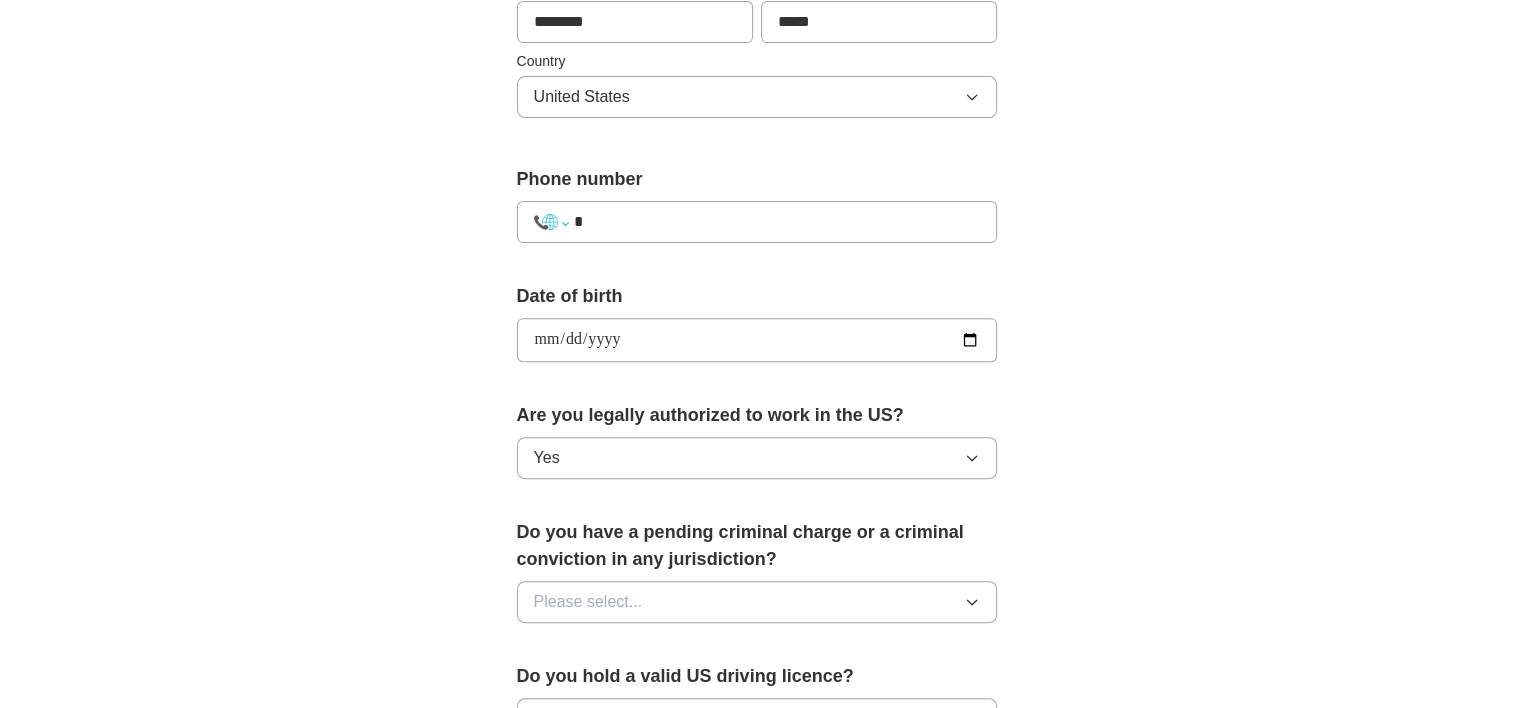 click on "**********" at bounding box center [551, 222] 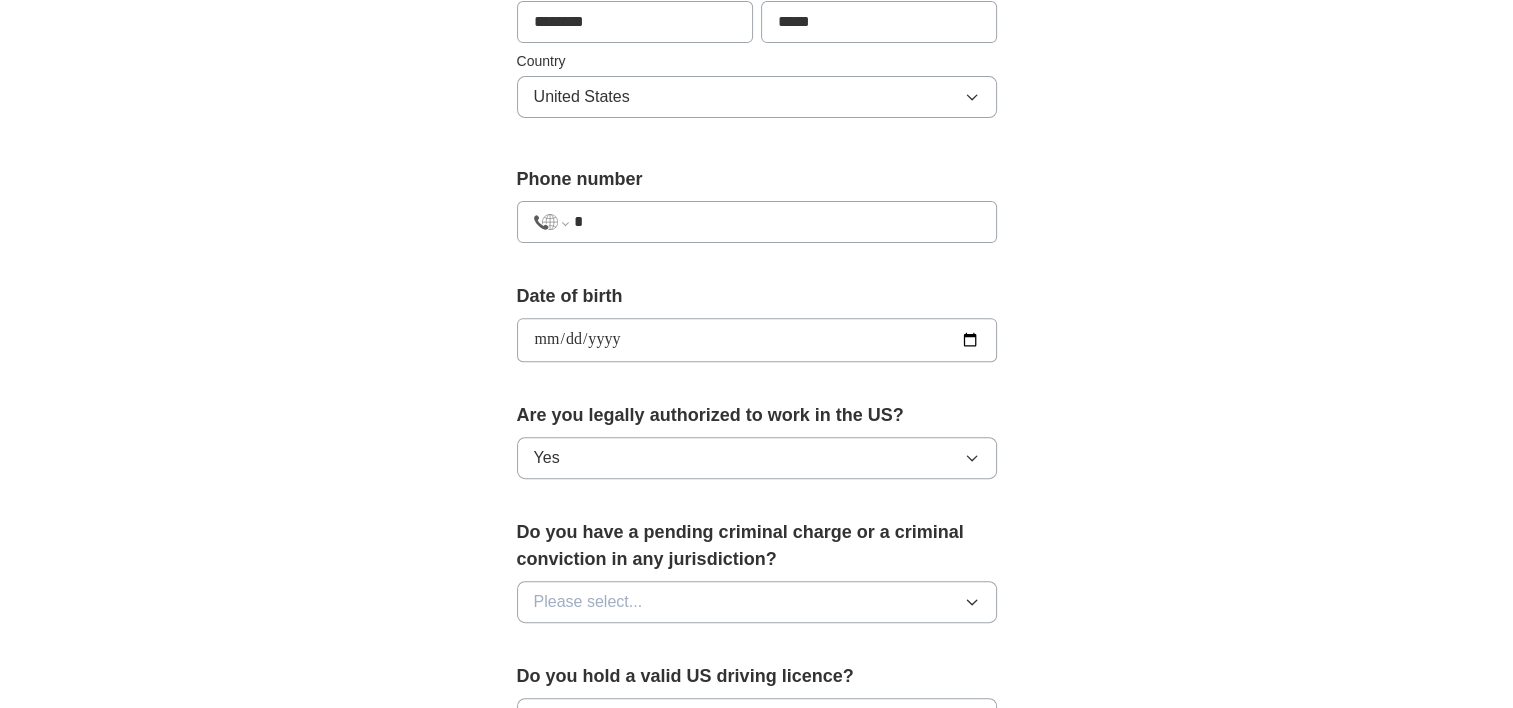 click on "**********" at bounding box center [551, 222] 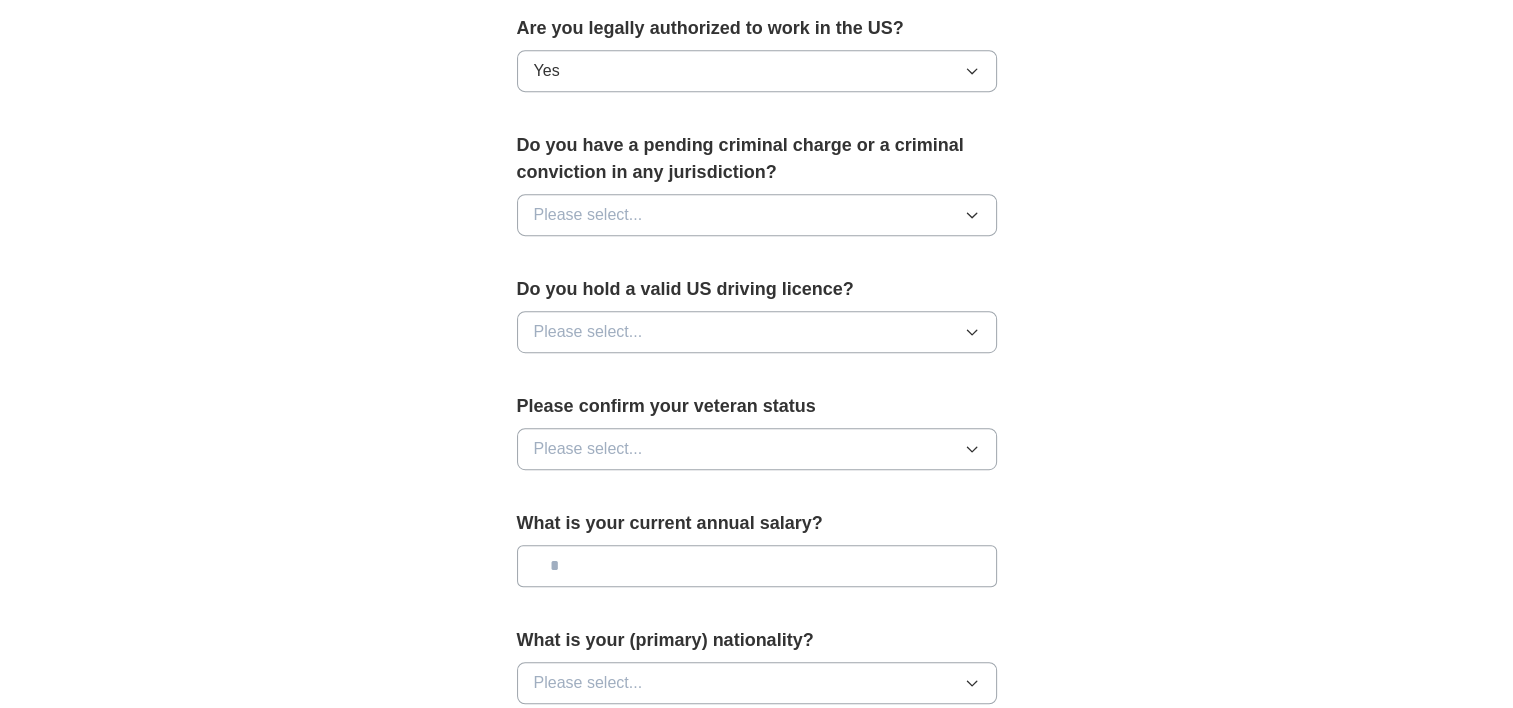 scroll, scrollTop: 1064, scrollLeft: 0, axis: vertical 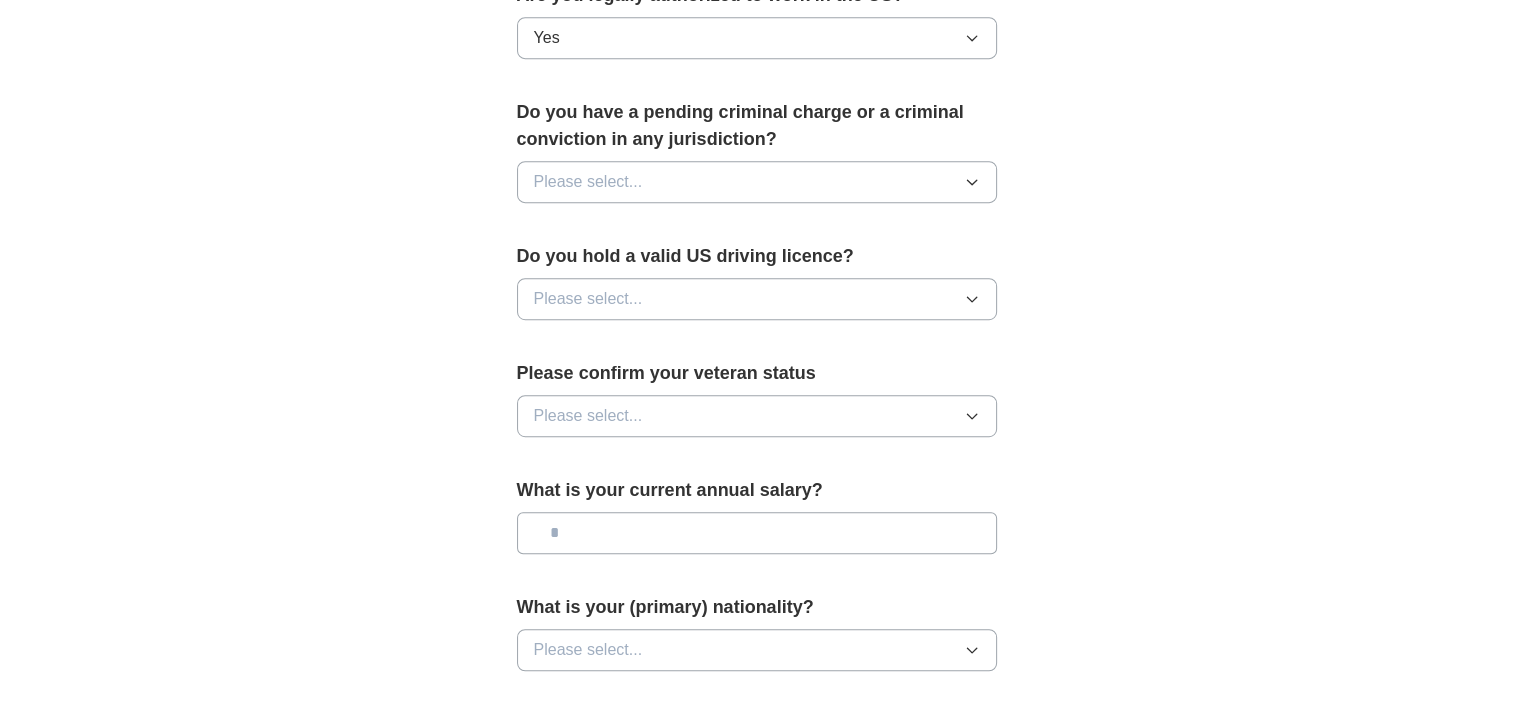 type on "**********" 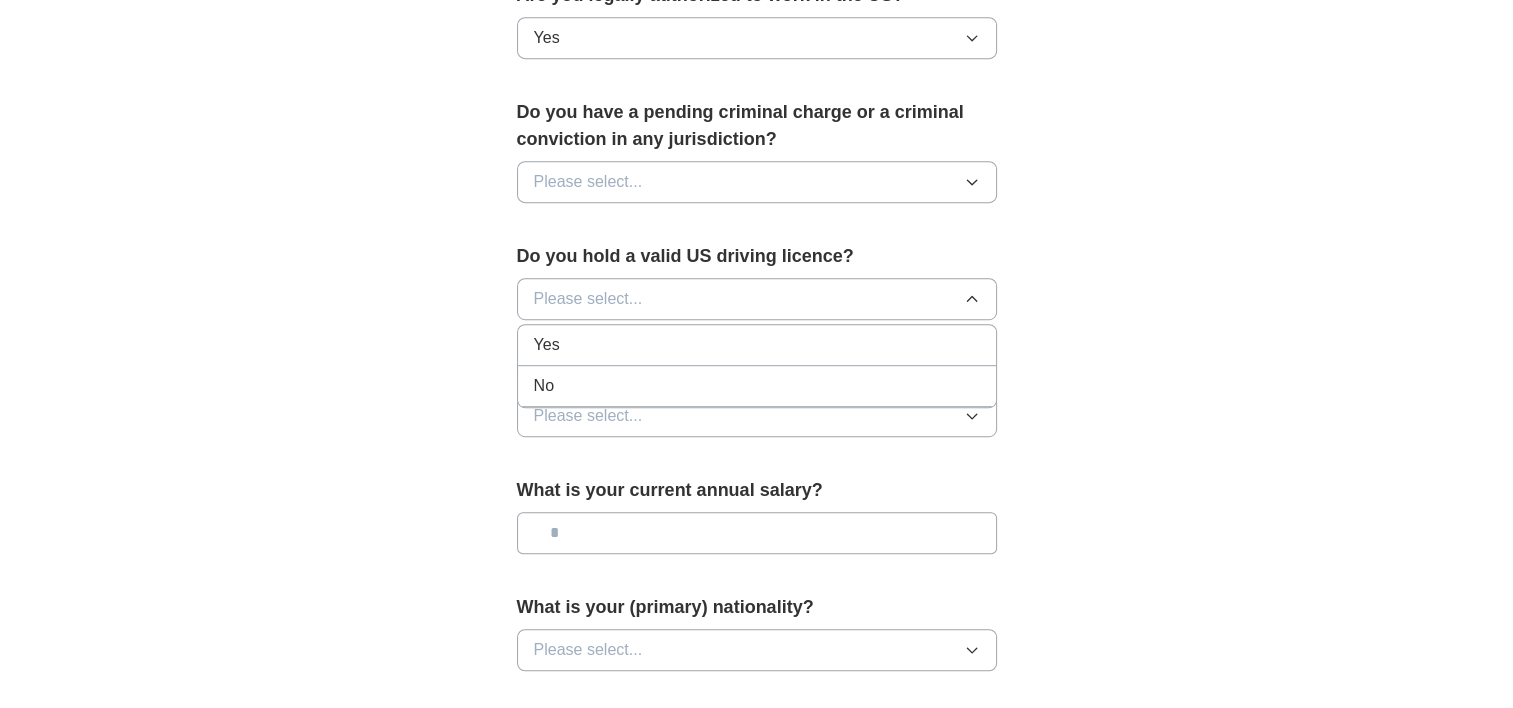 click on "Yes" at bounding box center [757, 345] 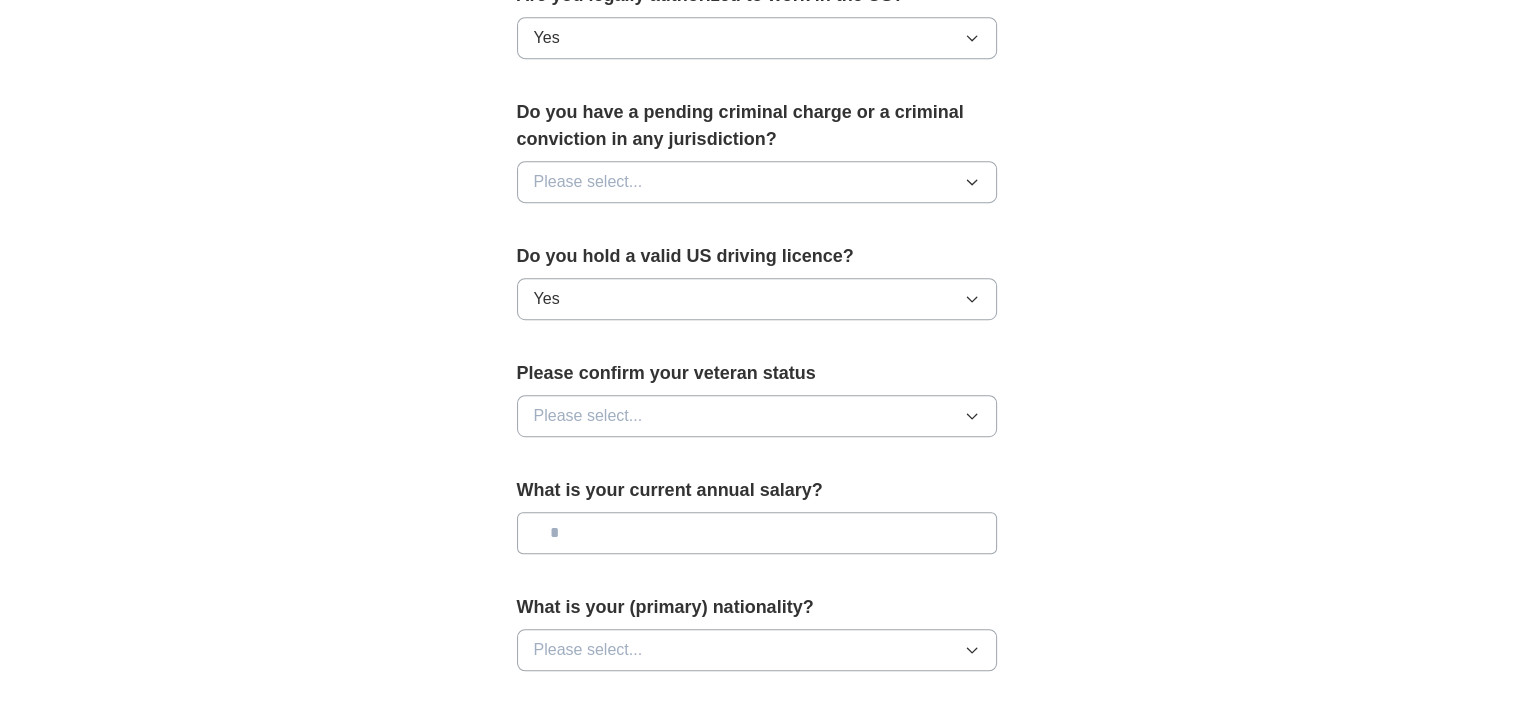 click on "Please select..." at bounding box center (757, 182) 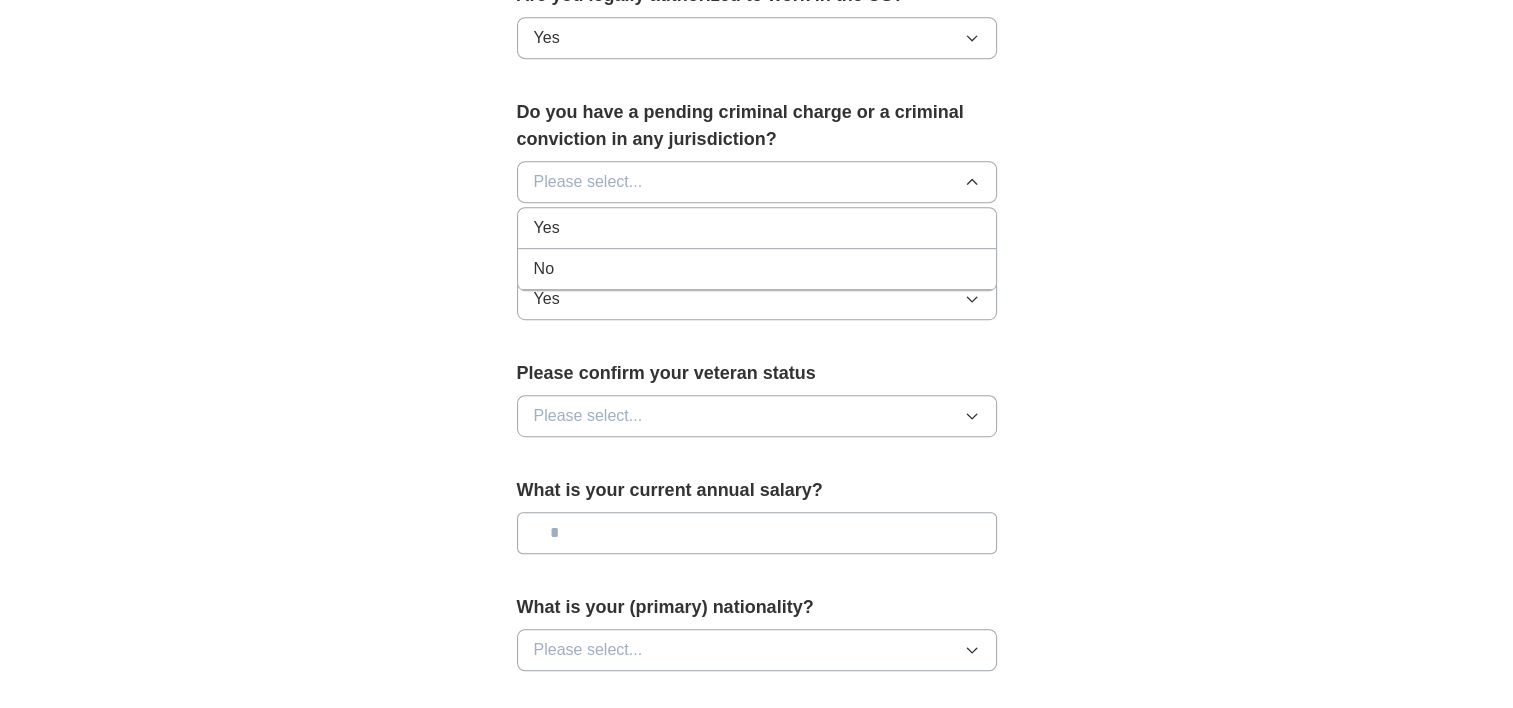 click on "No" at bounding box center (757, 269) 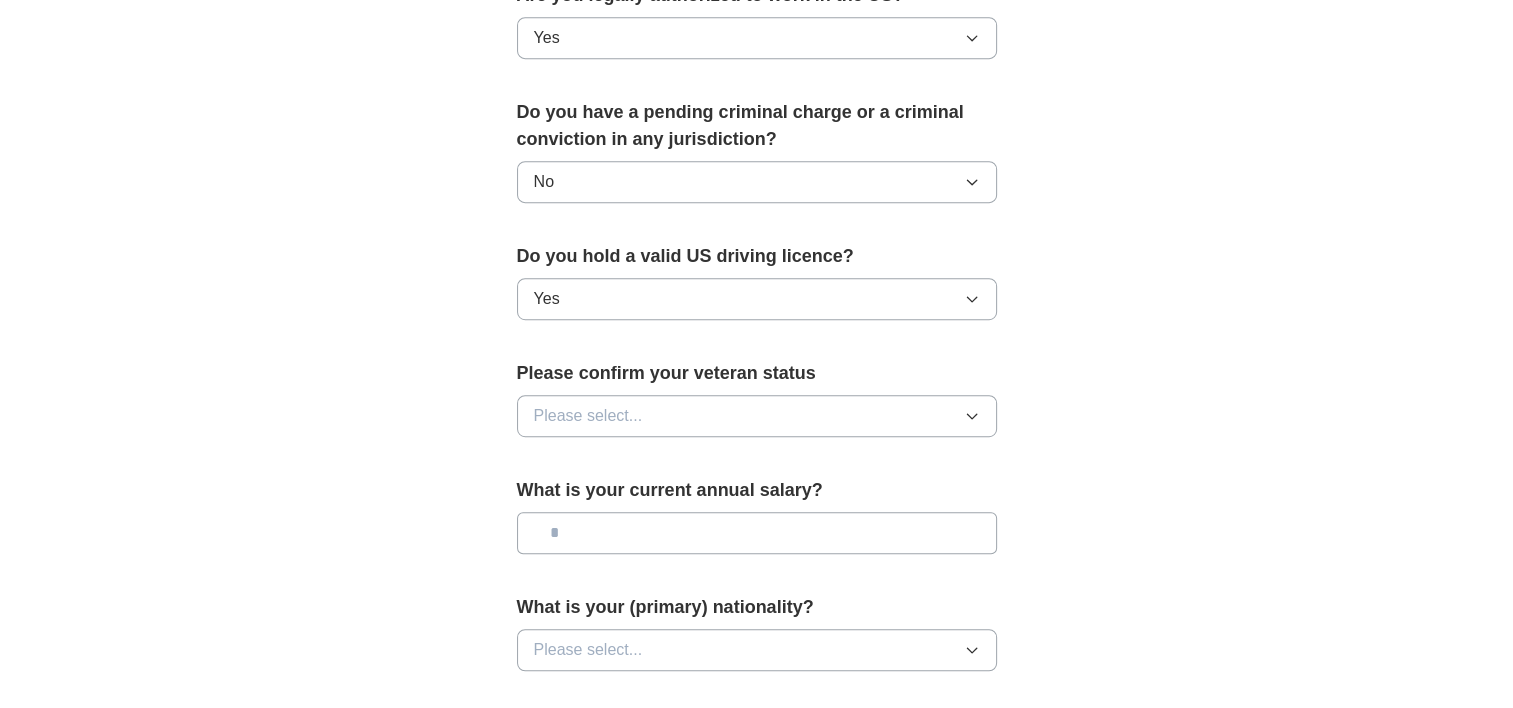 click at bounding box center [757, 533] 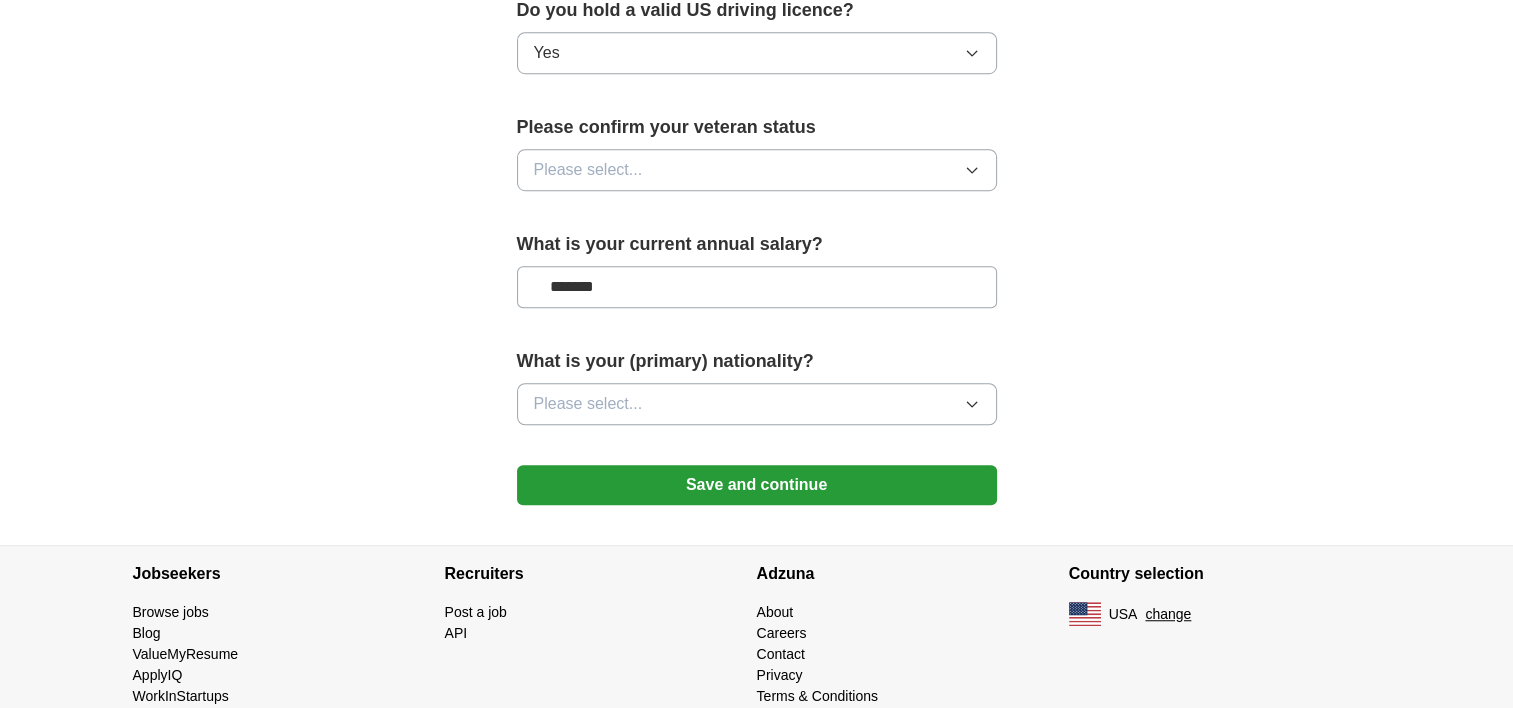 scroll, scrollTop: 1343, scrollLeft: 0, axis: vertical 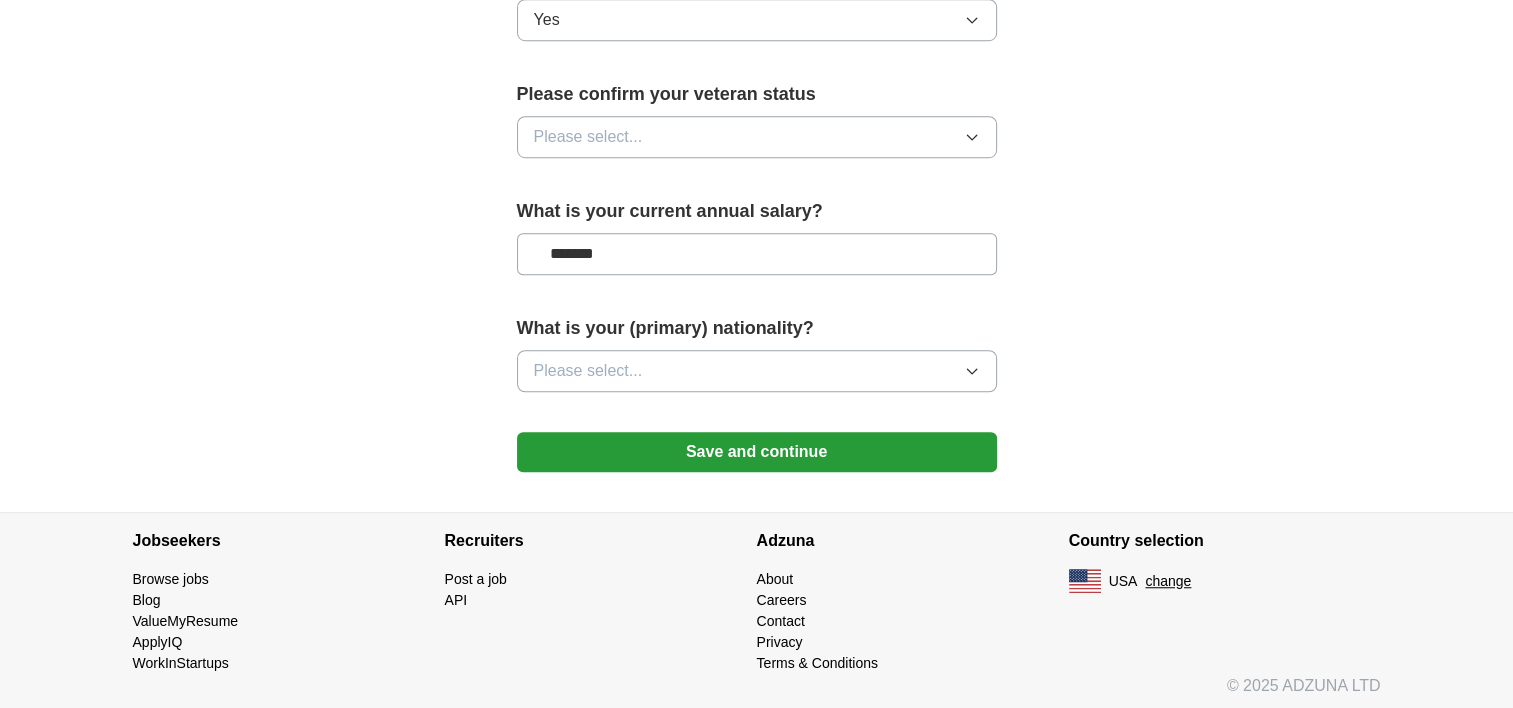 type on "*******" 